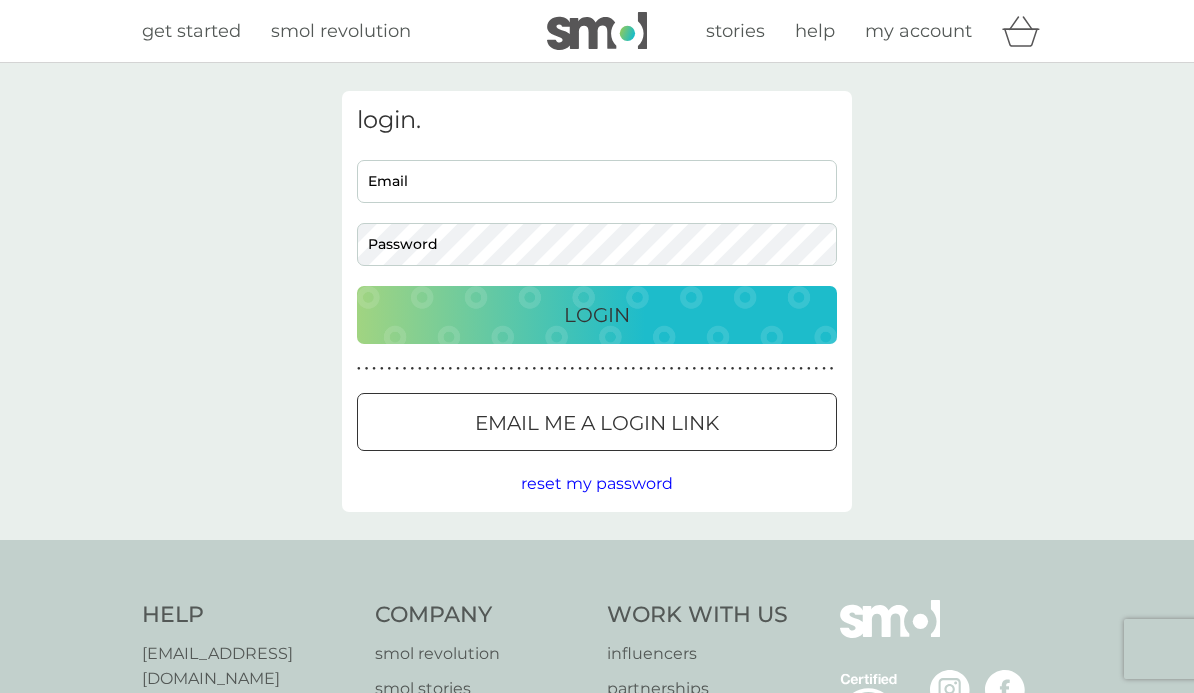 scroll, scrollTop: 0, scrollLeft: 0, axis: both 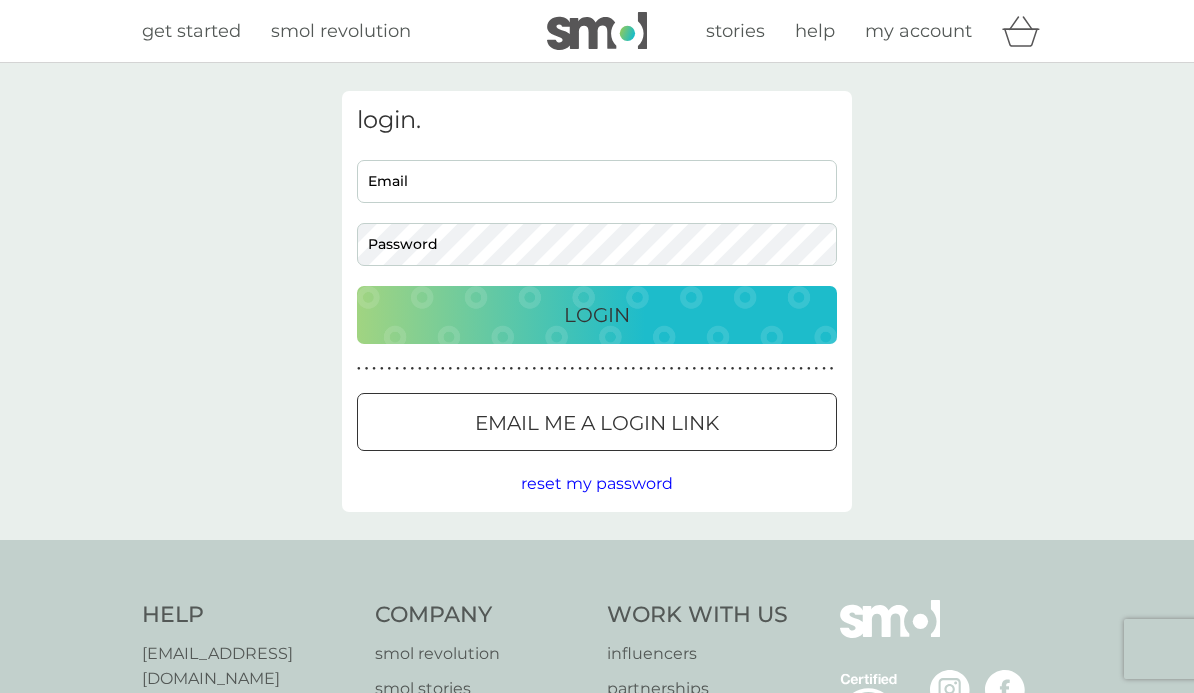 click on "Email" at bounding box center (597, 181) 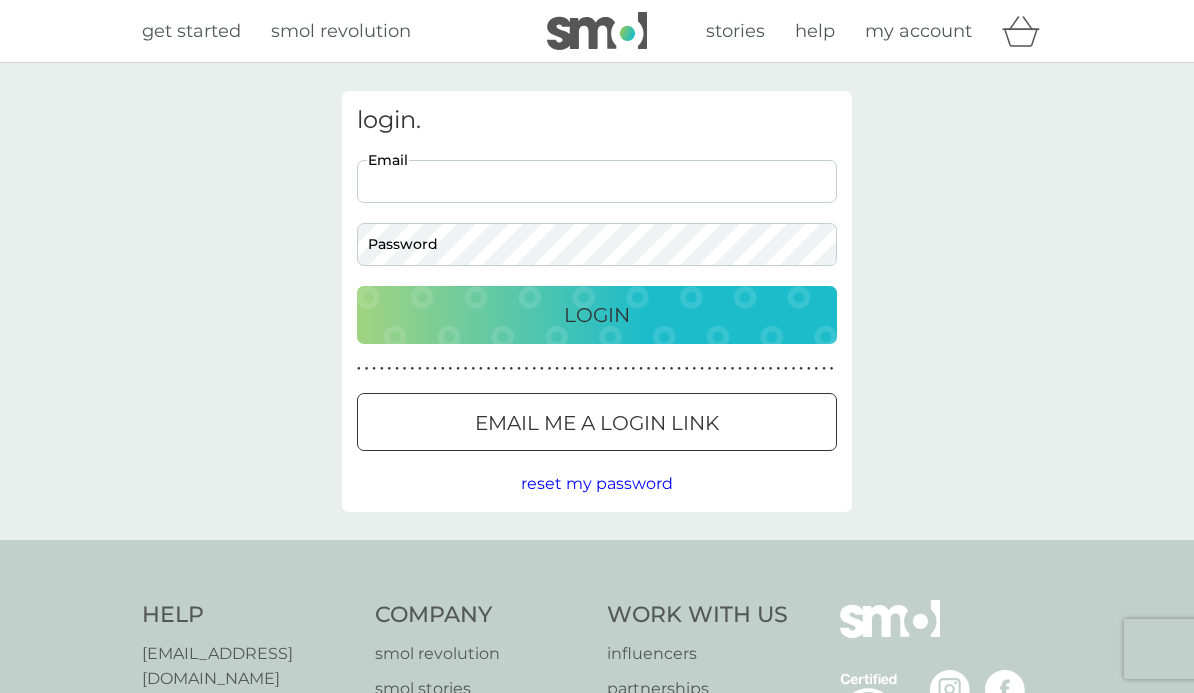 type on "[EMAIL_ADDRESS][DOMAIN_NAME]" 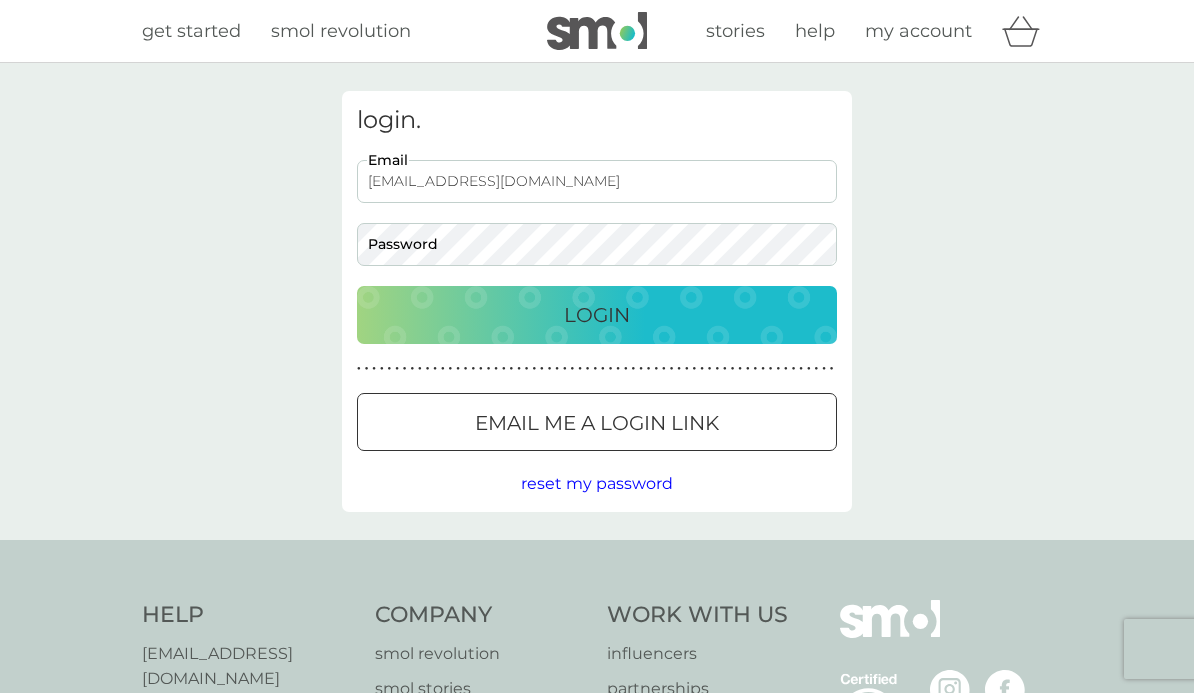 click on "Login" at bounding box center (597, 315) 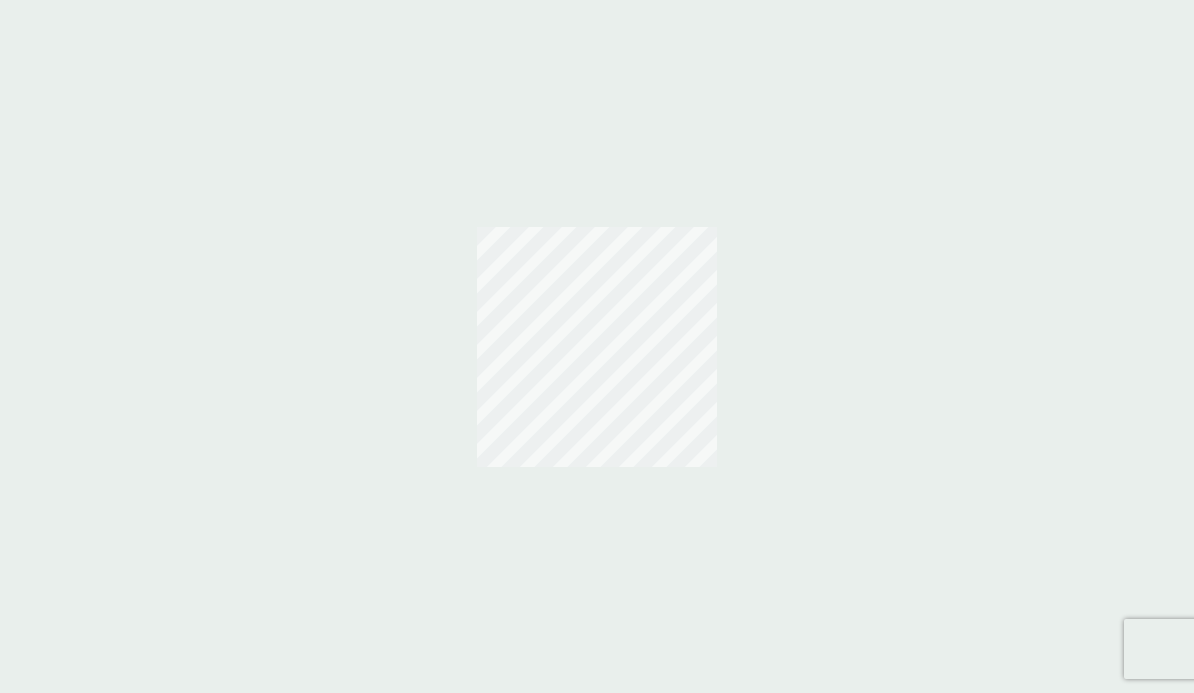 scroll, scrollTop: 0, scrollLeft: 0, axis: both 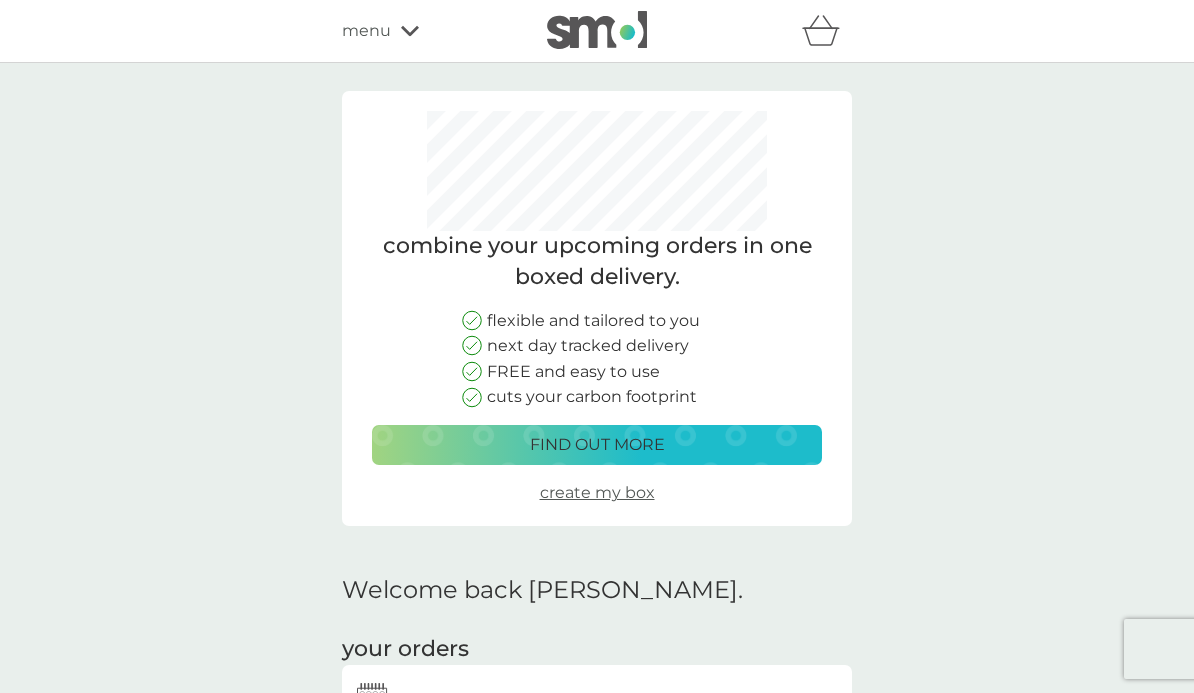 click on "find out more" at bounding box center [597, 445] 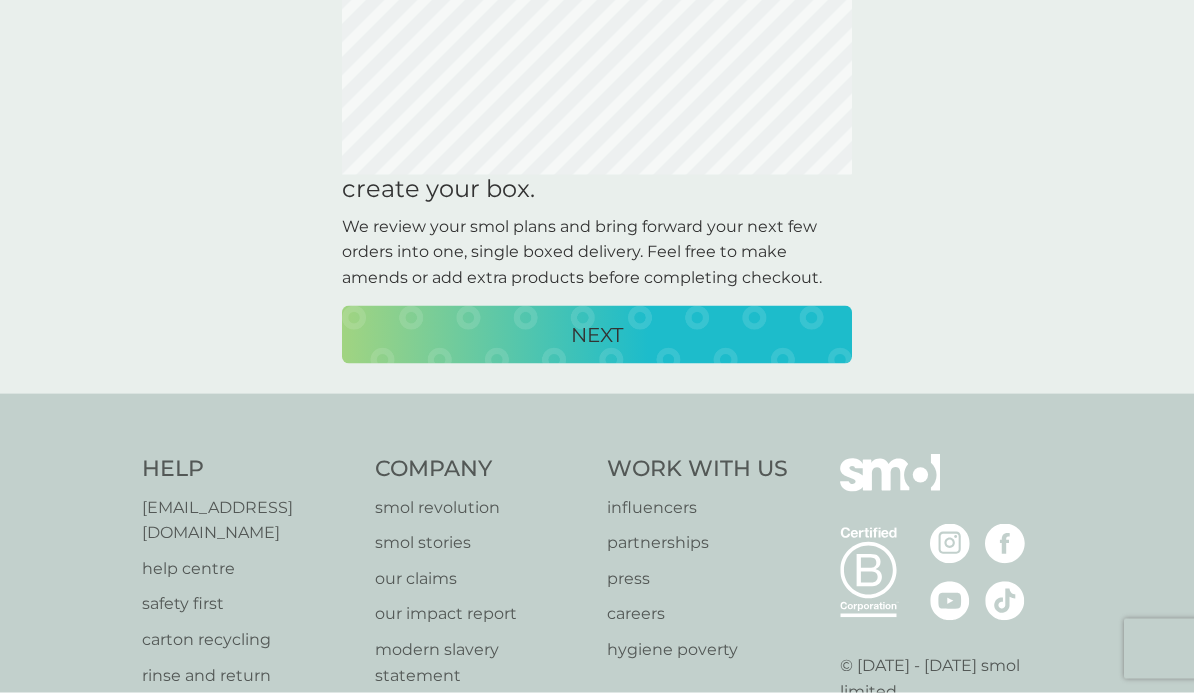 click on "NEXT" at bounding box center (597, 335) 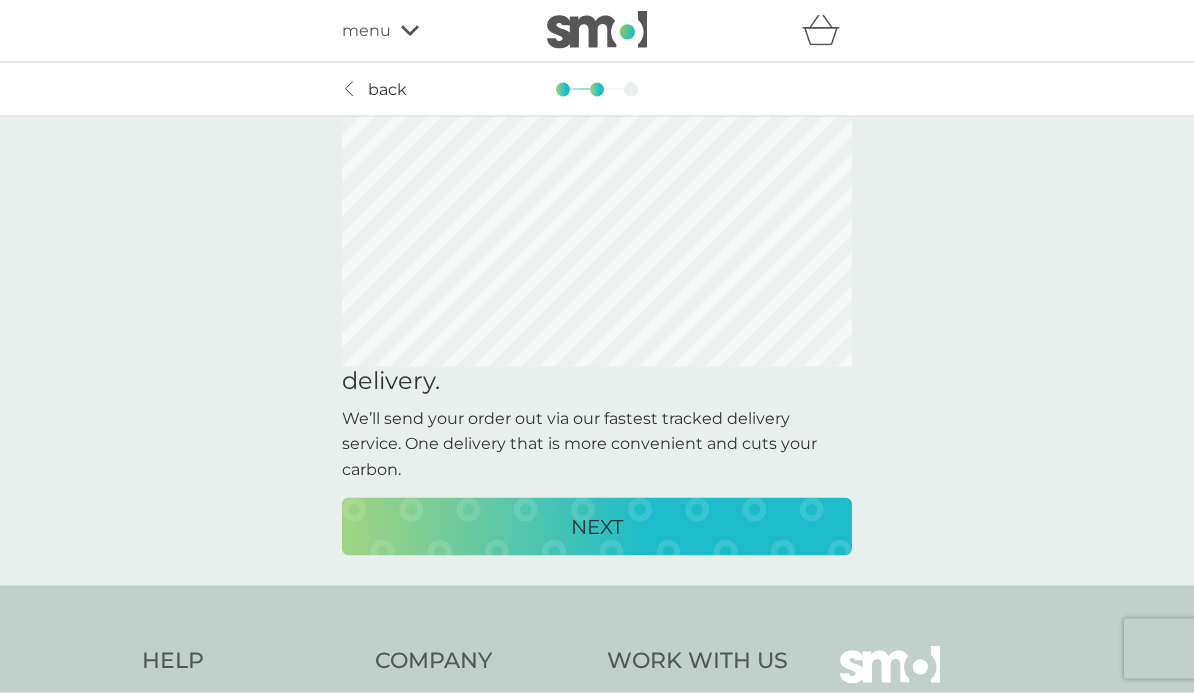 scroll, scrollTop: 0, scrollLeft: 0, axis: both 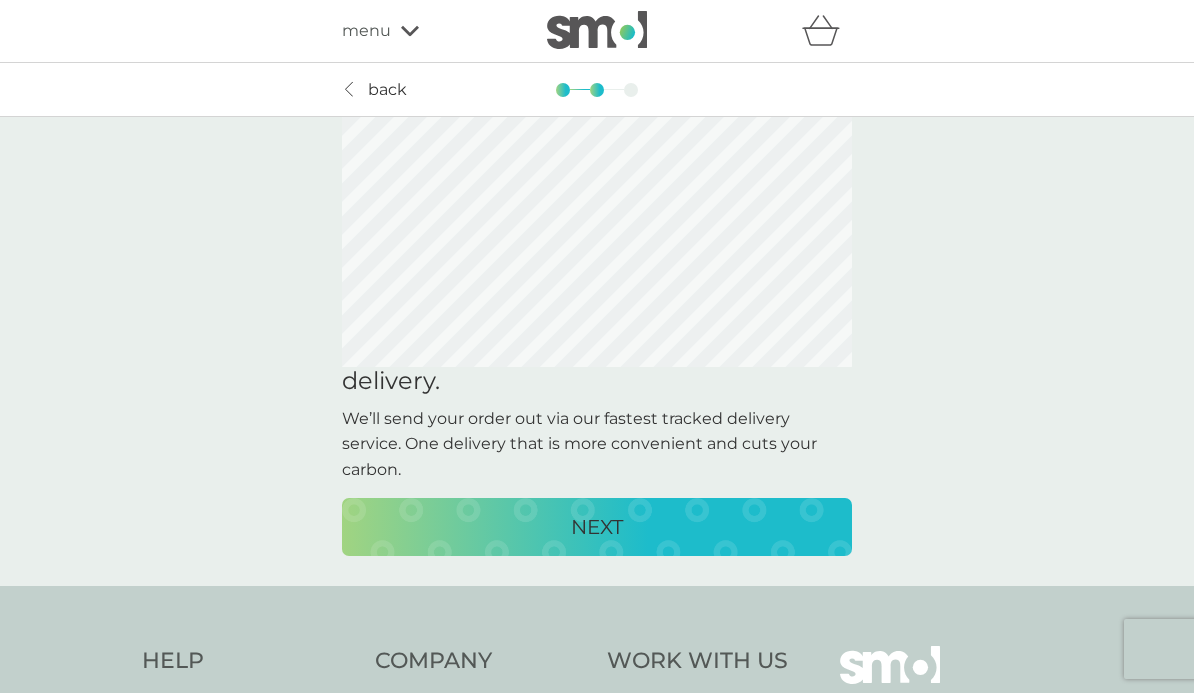 click 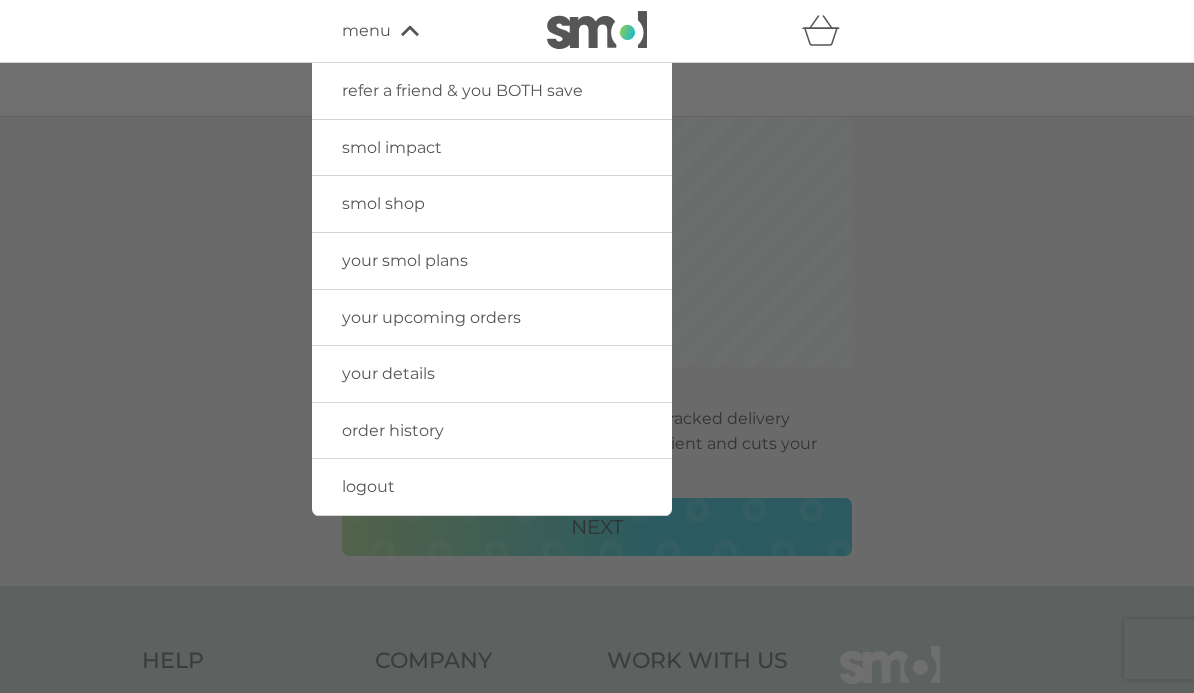 click on "your smol plans" at bounding box center (405, 260) 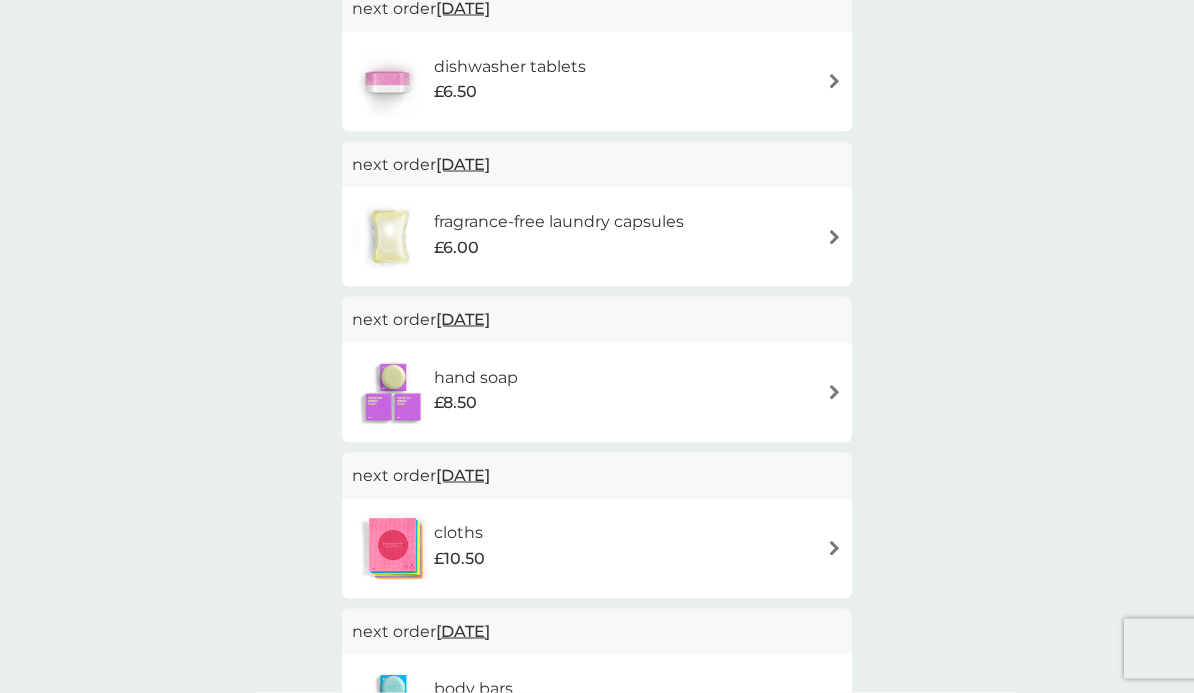 scroll, scrollTop: 431, scrollLeft: 0, axis: vertical 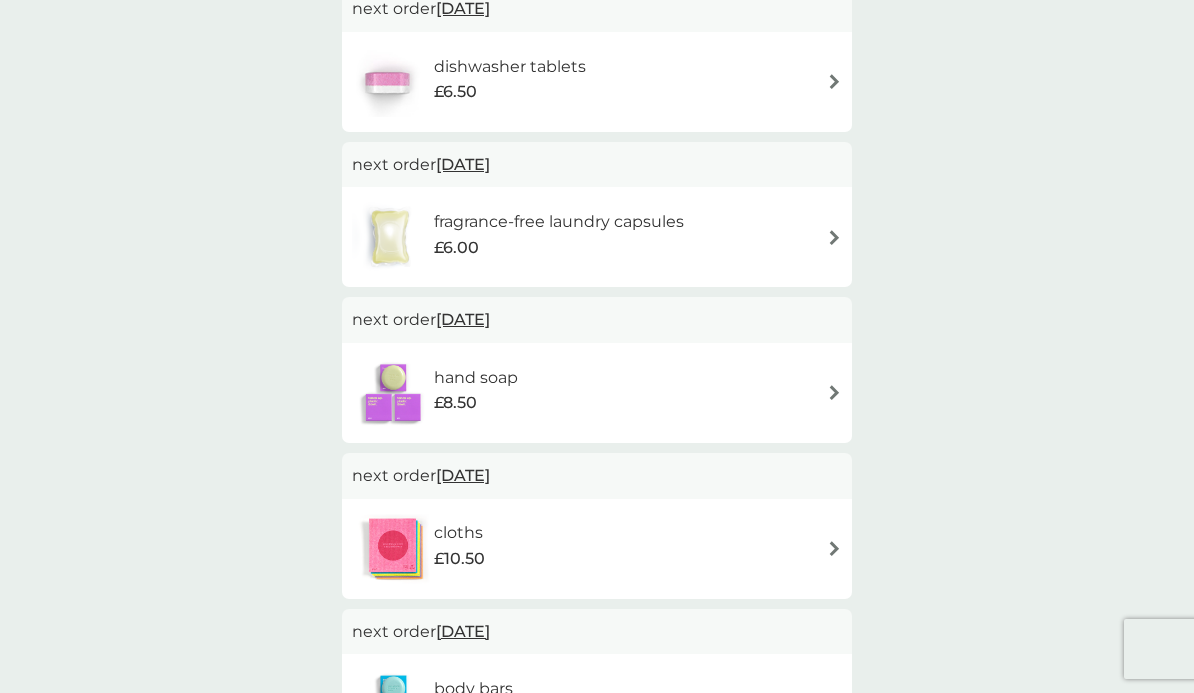 click on "fragrance-free laundry capsules £6.00" at bounding box center [597, 237] 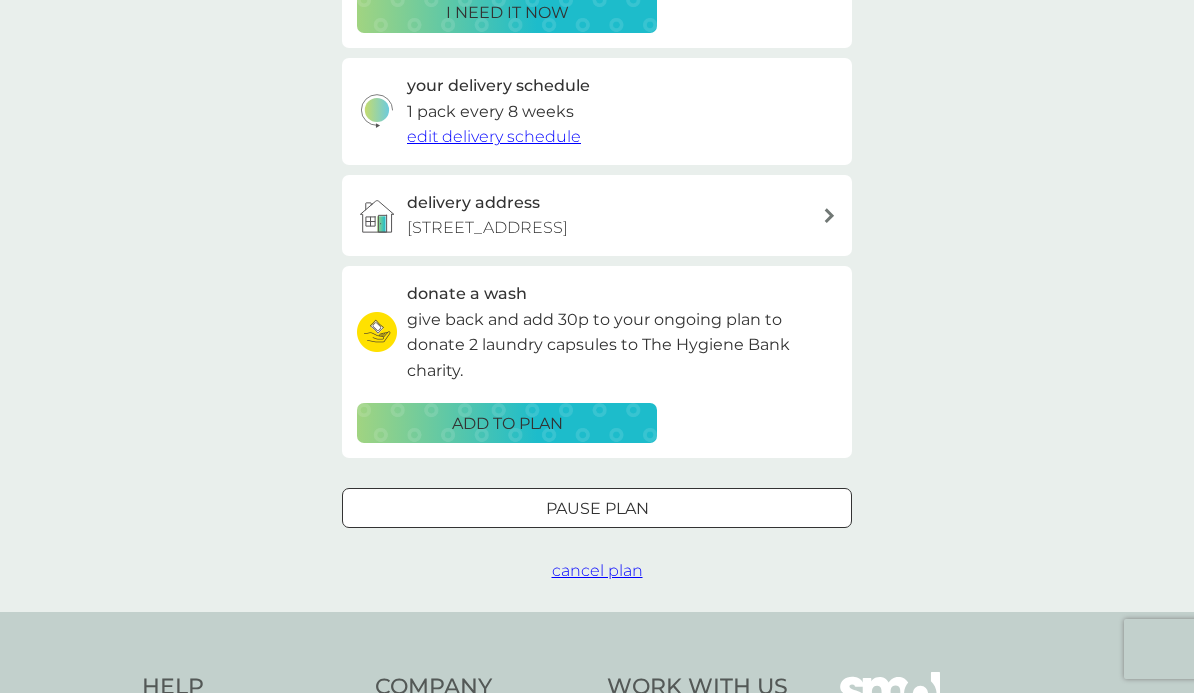 scroll, scrollTop: 0, scrollLeft: 0, axis: both 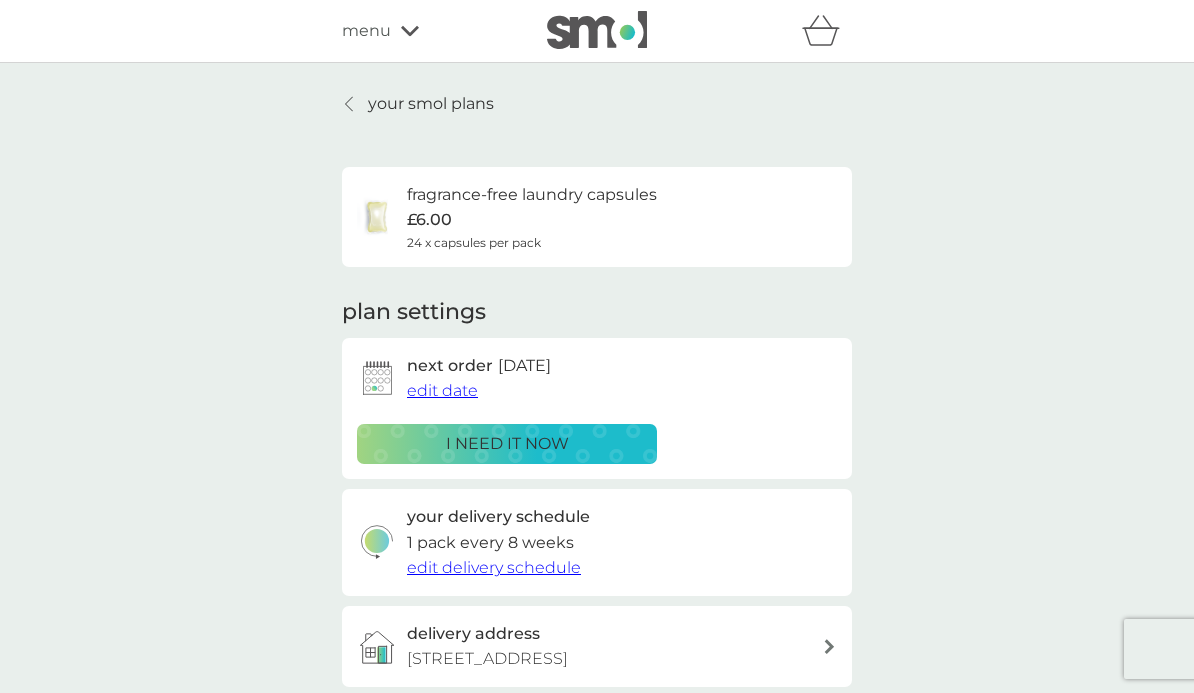 click on "edit date" at bounding box center (442, 390) 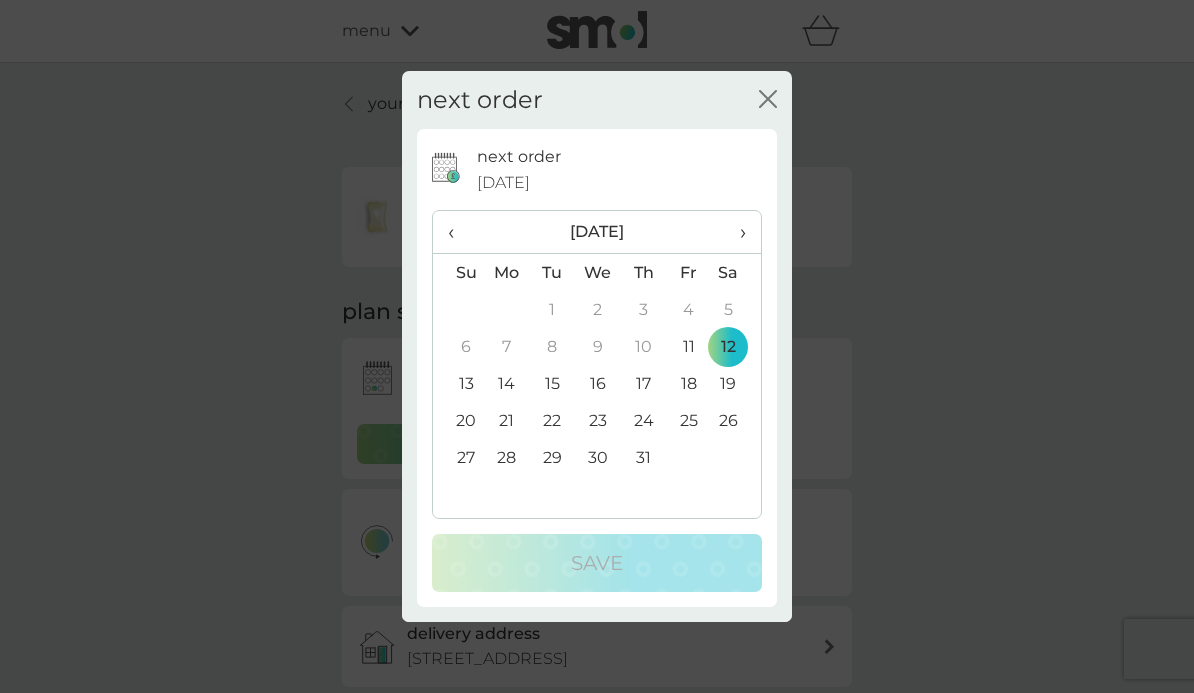click on "31" at bounding box center (643, 457) 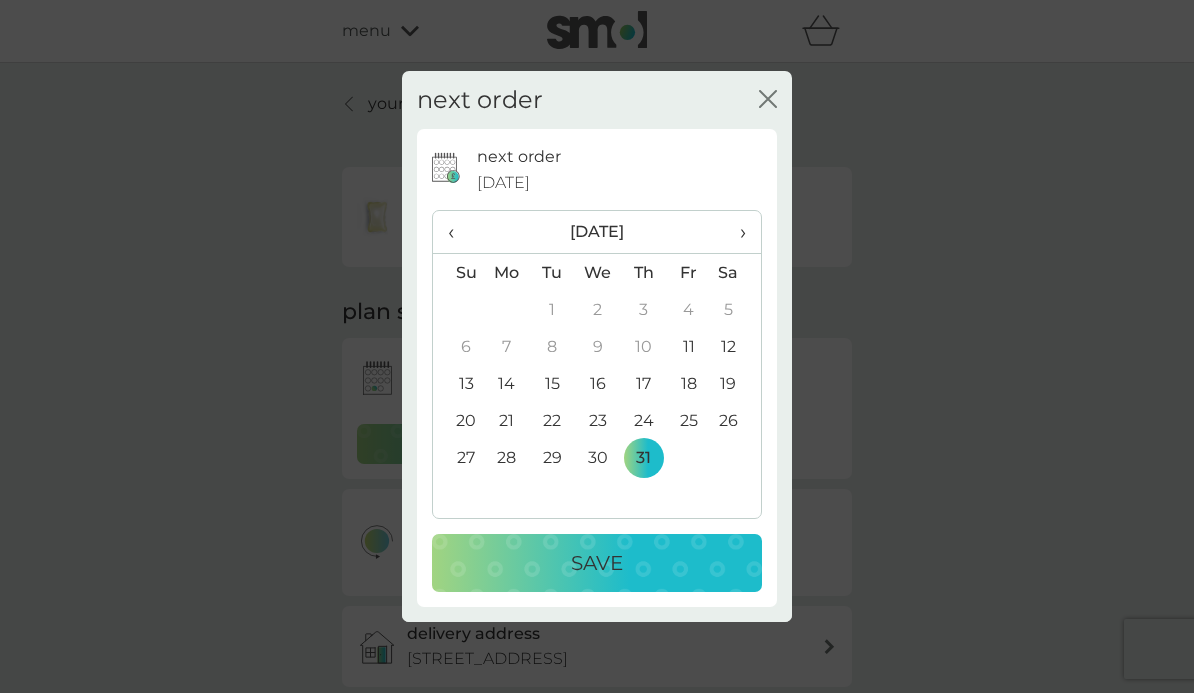 click on "Save" at bounding box center [597, 563] 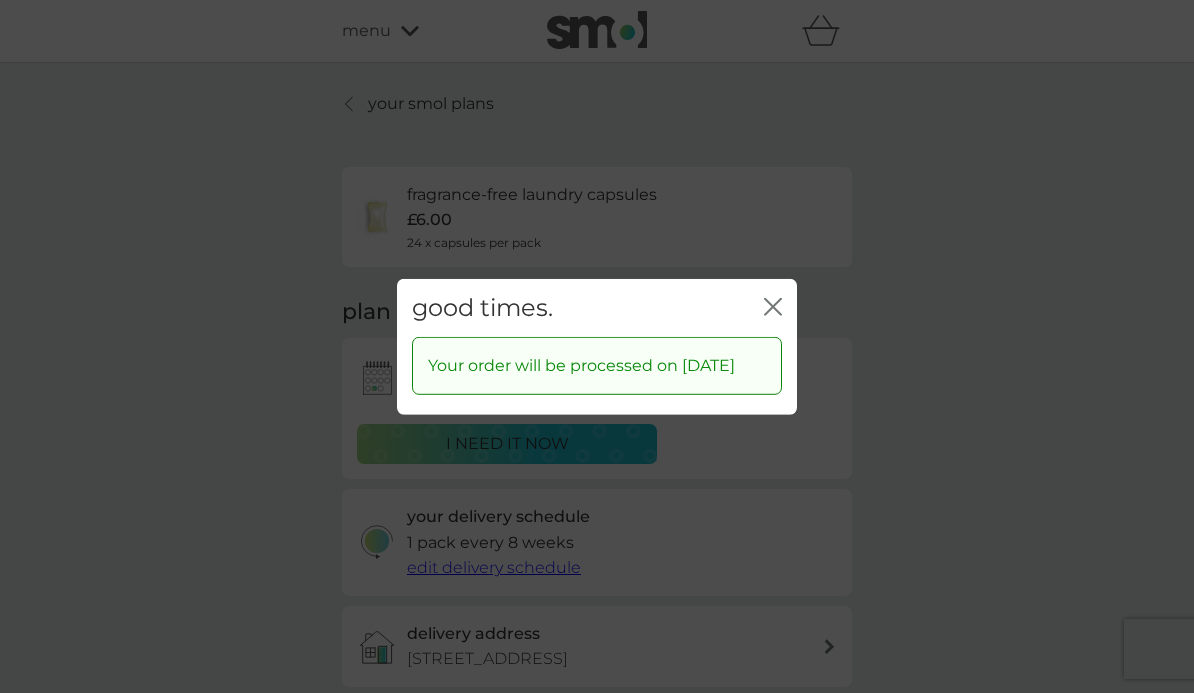 click on "good times. close" at bounding box center (597, 307) 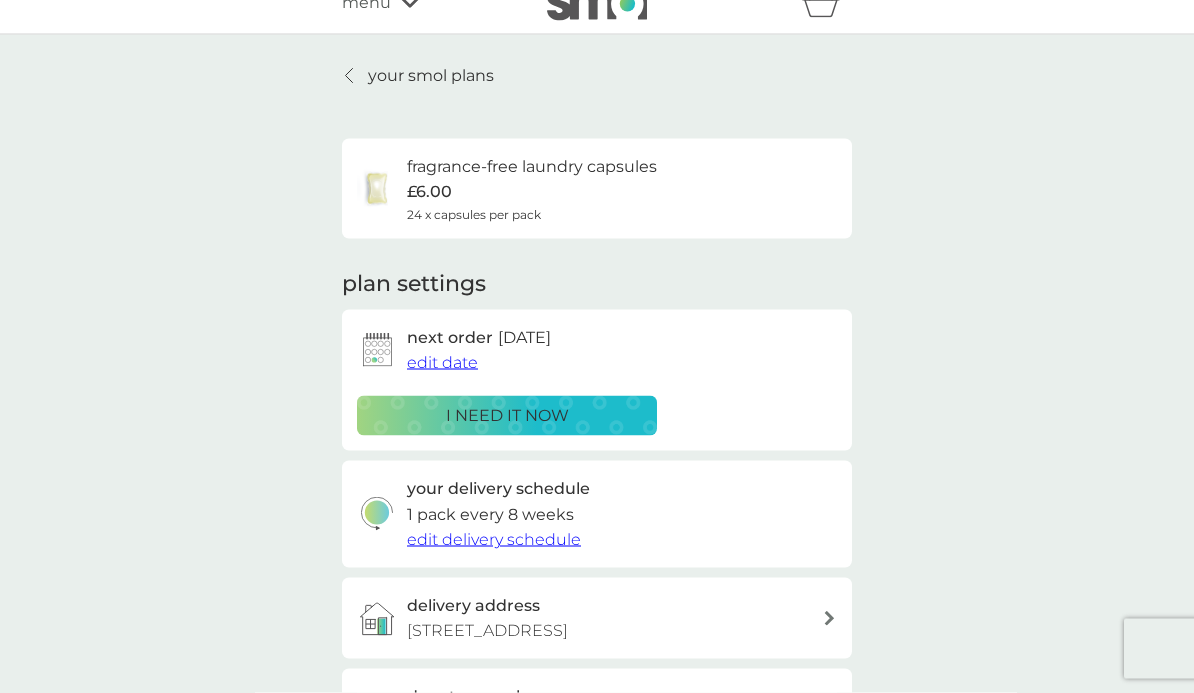 scroll, scrollTop: 0, scrollLeft: 0, axis: both 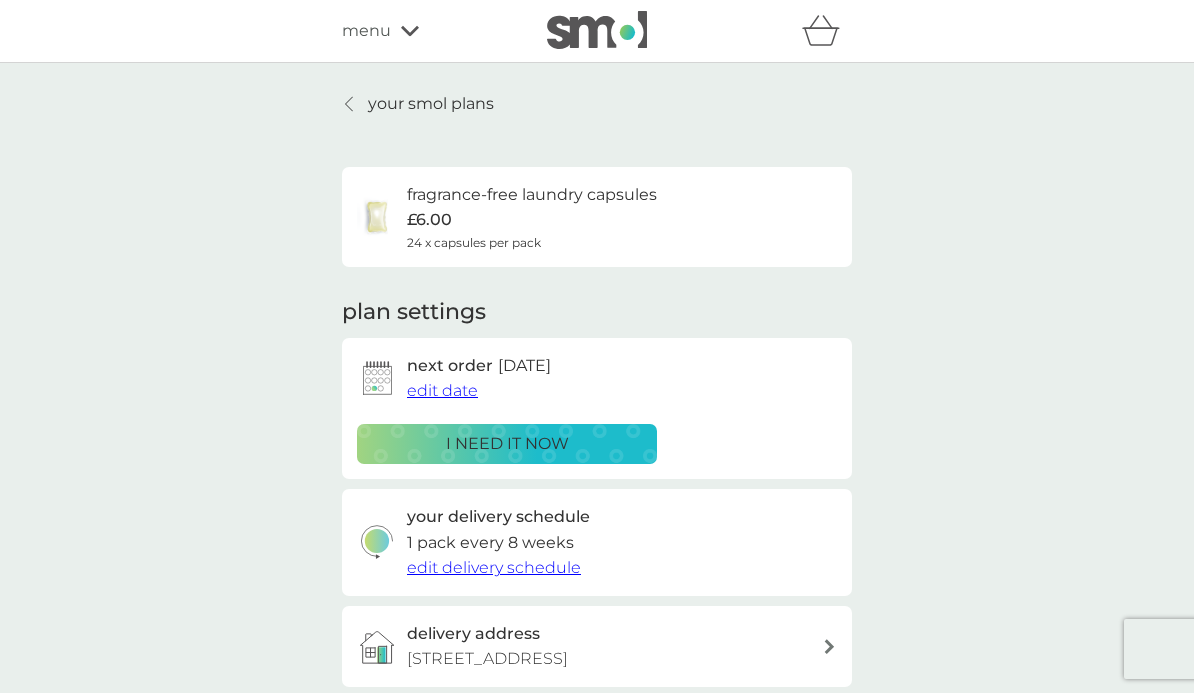 click on "your smol plans" at bounding box center (431, 104) 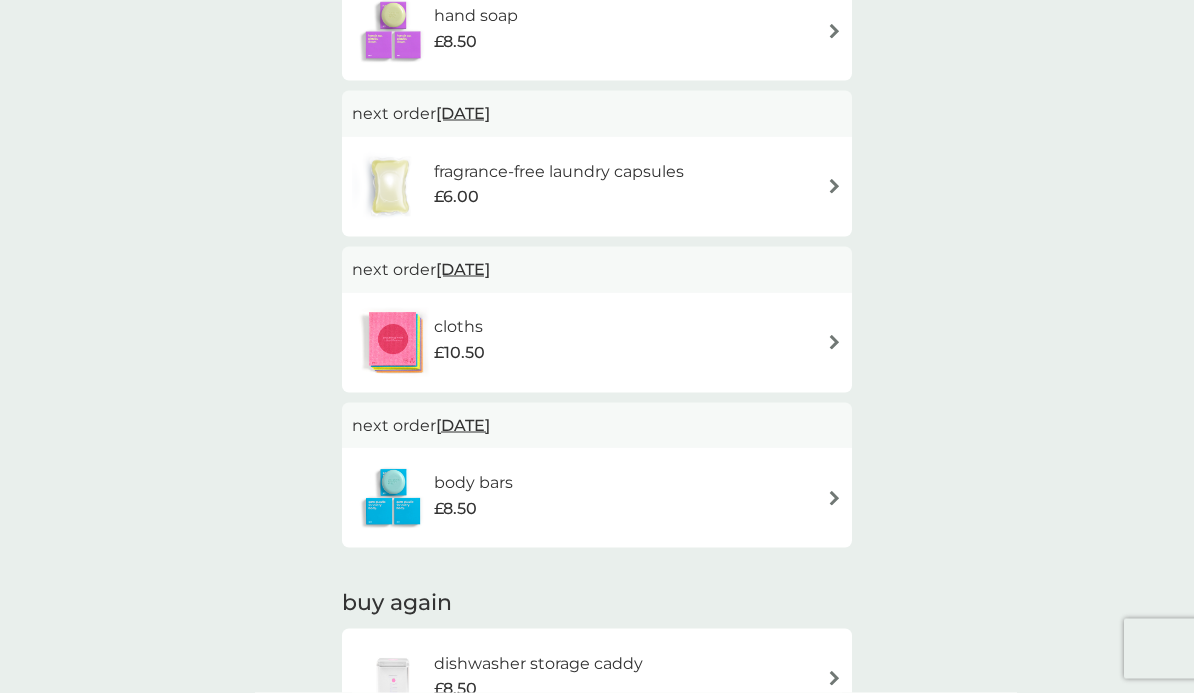 scroll, scrollTop: 689, scrollLeft: 0, axis: vertical 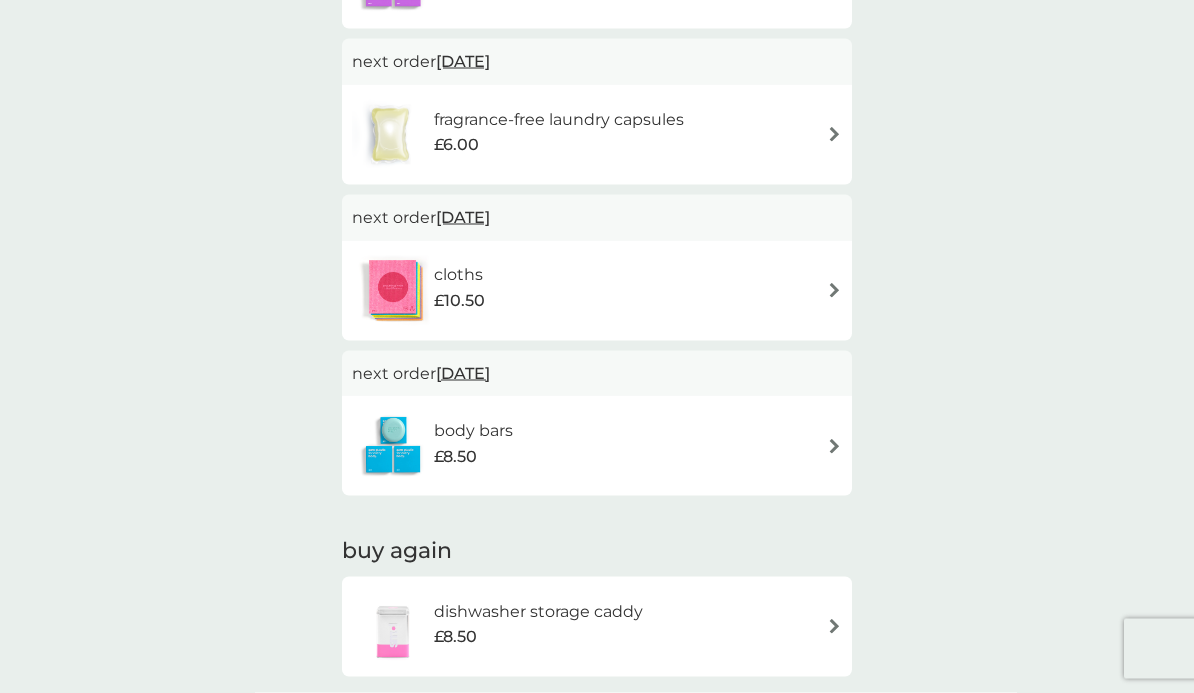 click at bounding box center [834, 626] 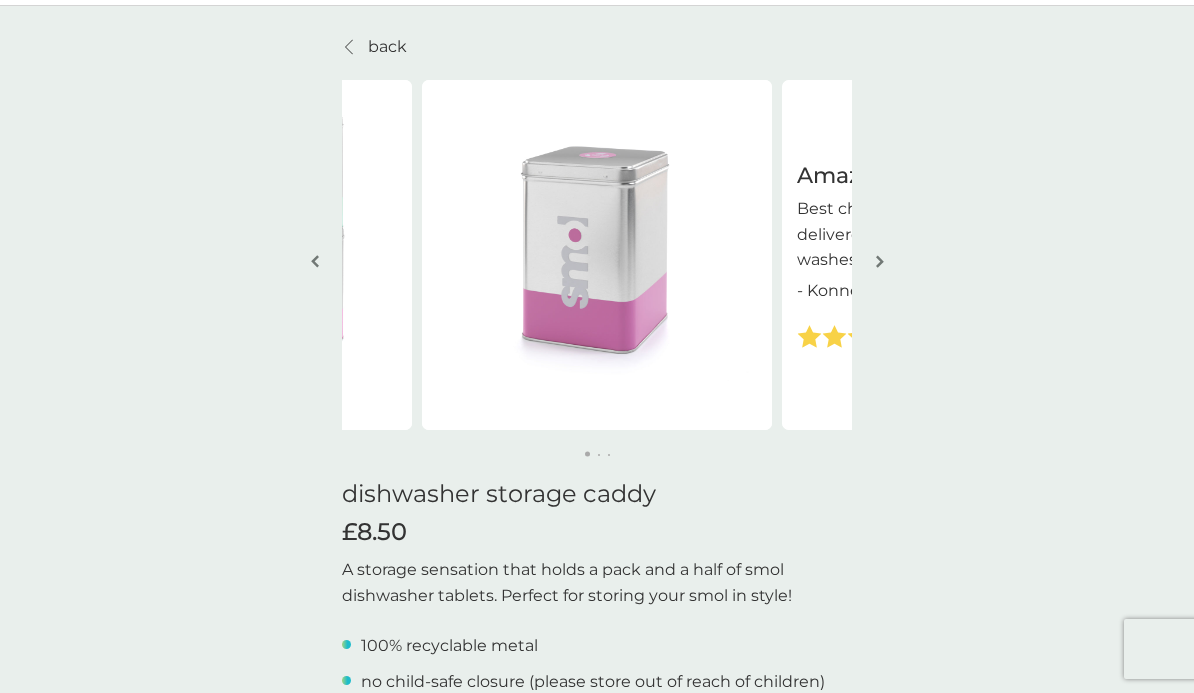 scroll, scrollTop: 0, scrollLeft: 0, axis: both 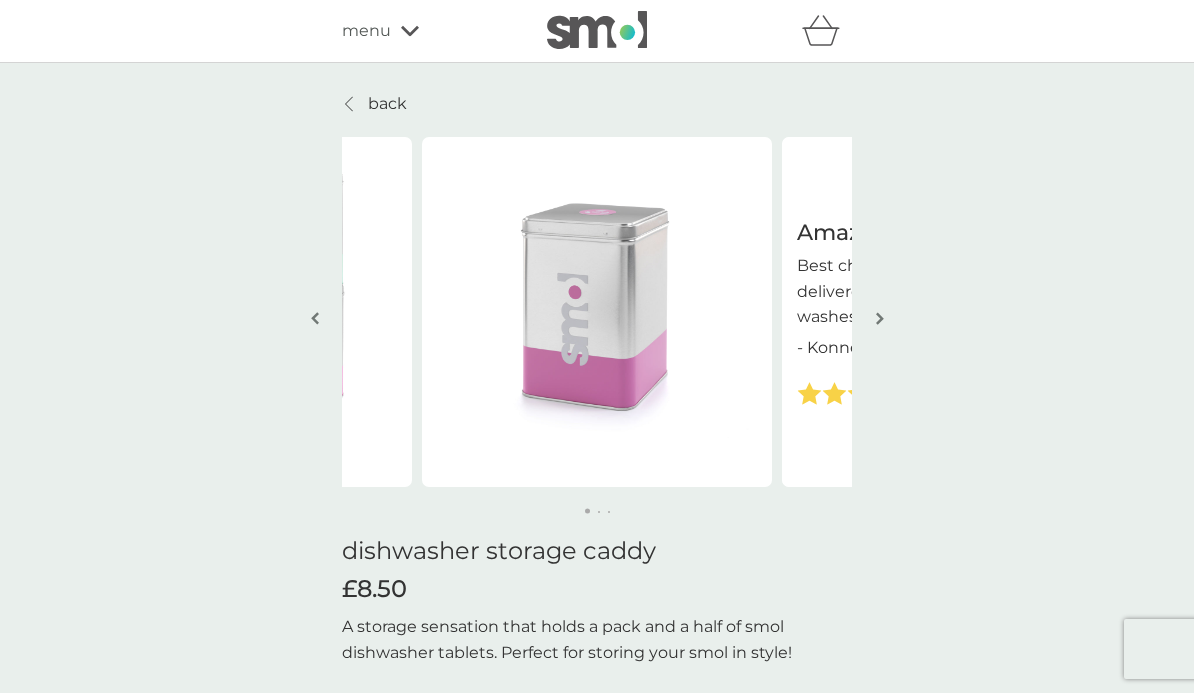 click at bounding box center [879, 320] 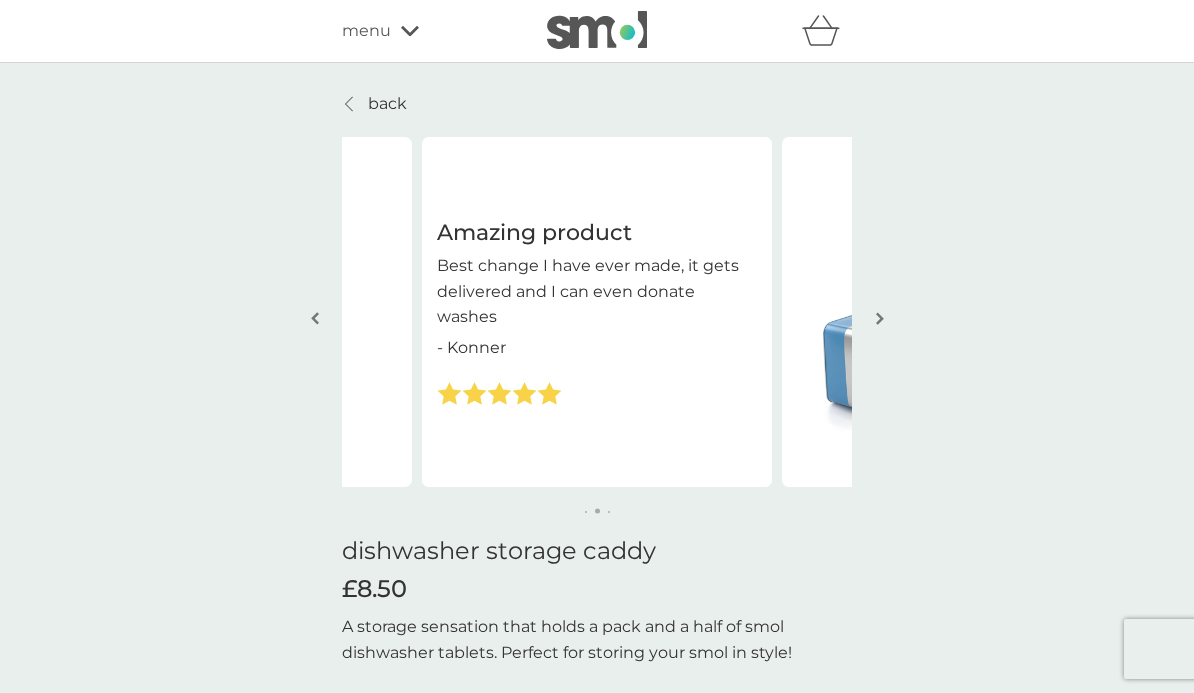click at bounding box center [879, 320] 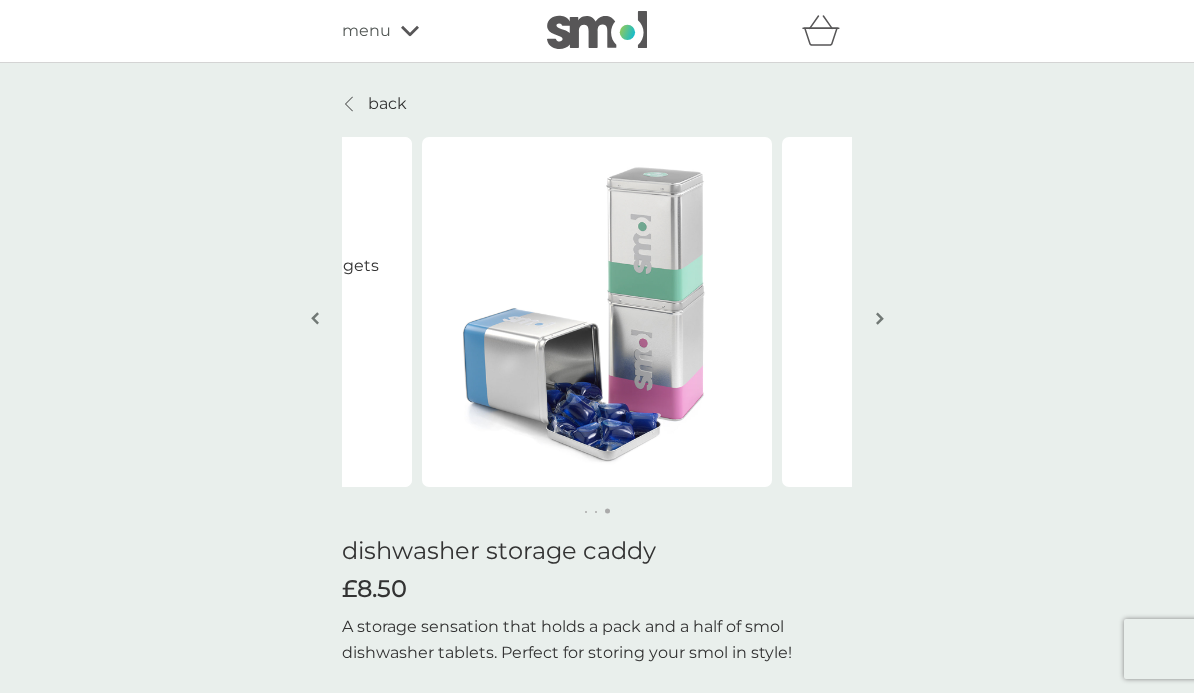 click at bounding box center (879, 320) 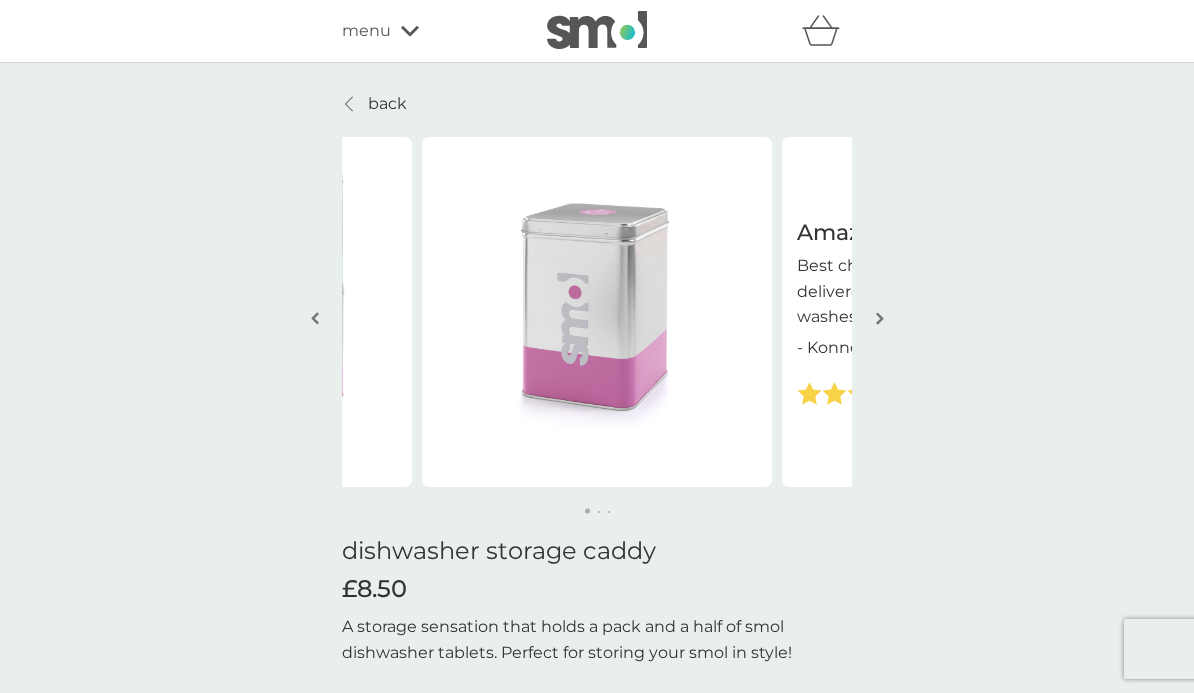 click at bounding box center [879, 320] 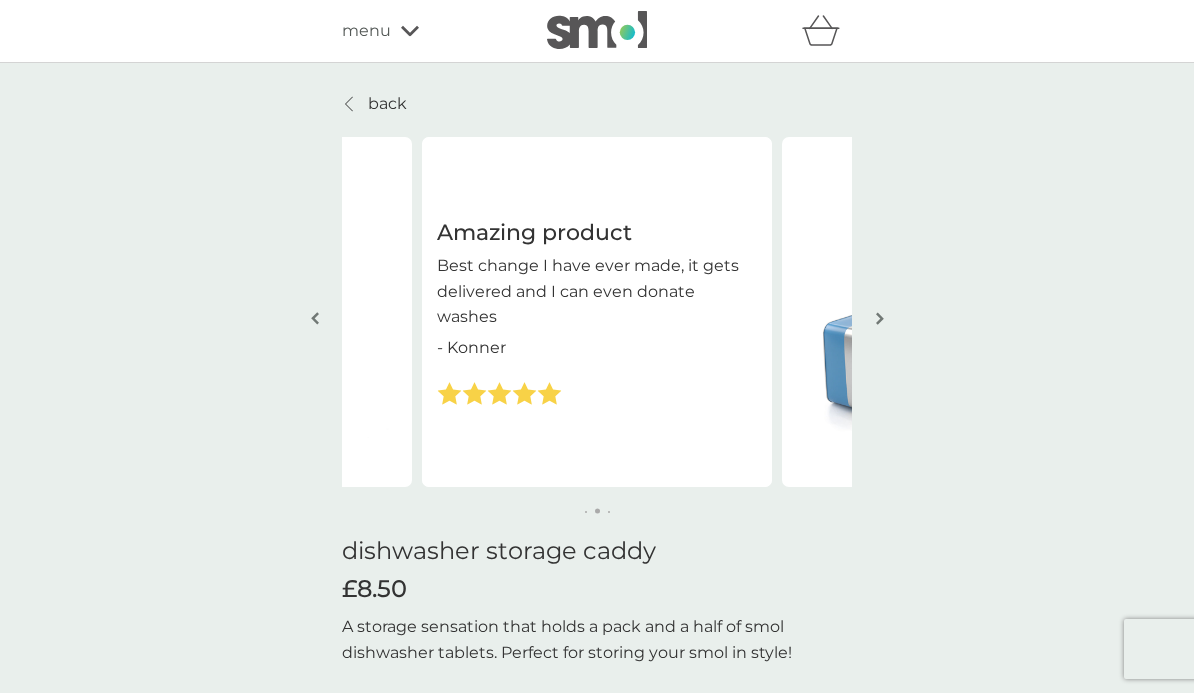 click at bounding box center [880, 318] 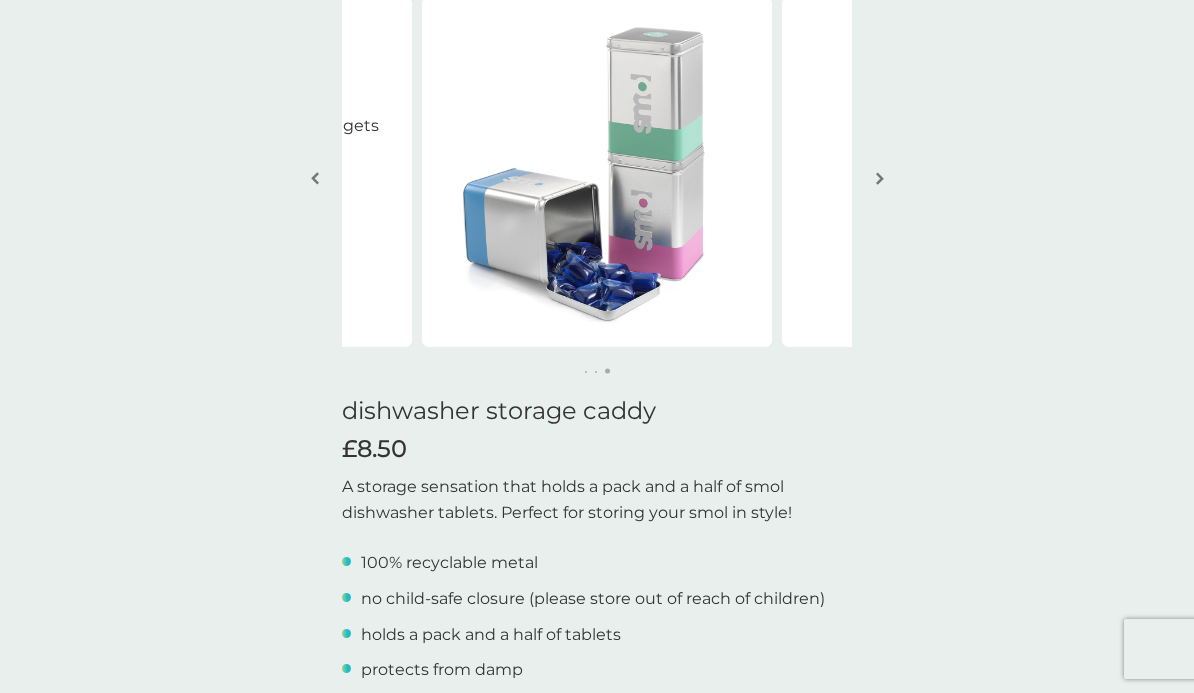 scroll, scrollTop: 0, scrollLeft: 0, axis: both 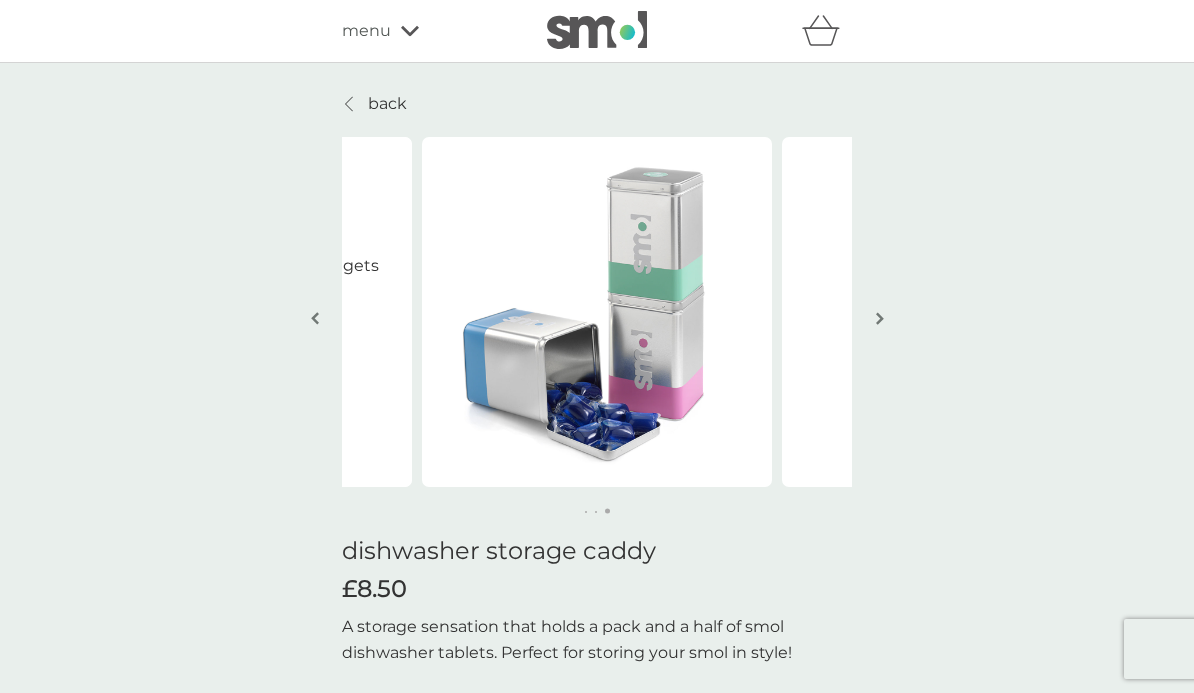 click 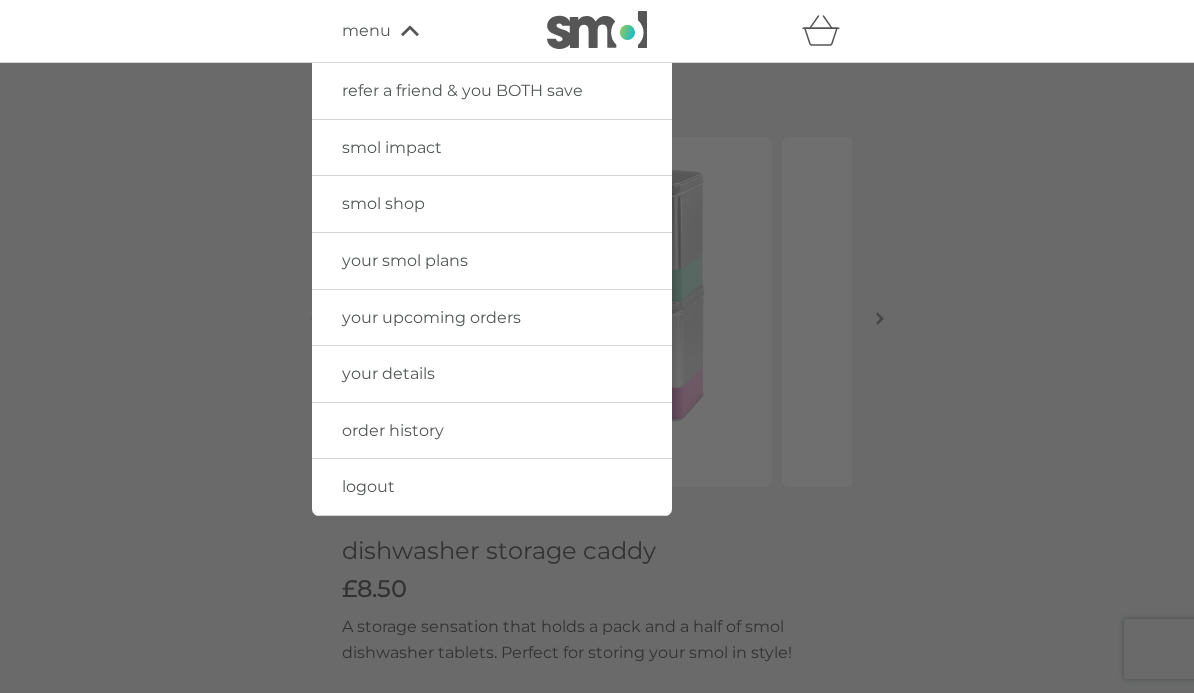 click on "smol shop" at bounding box center [383, 203] 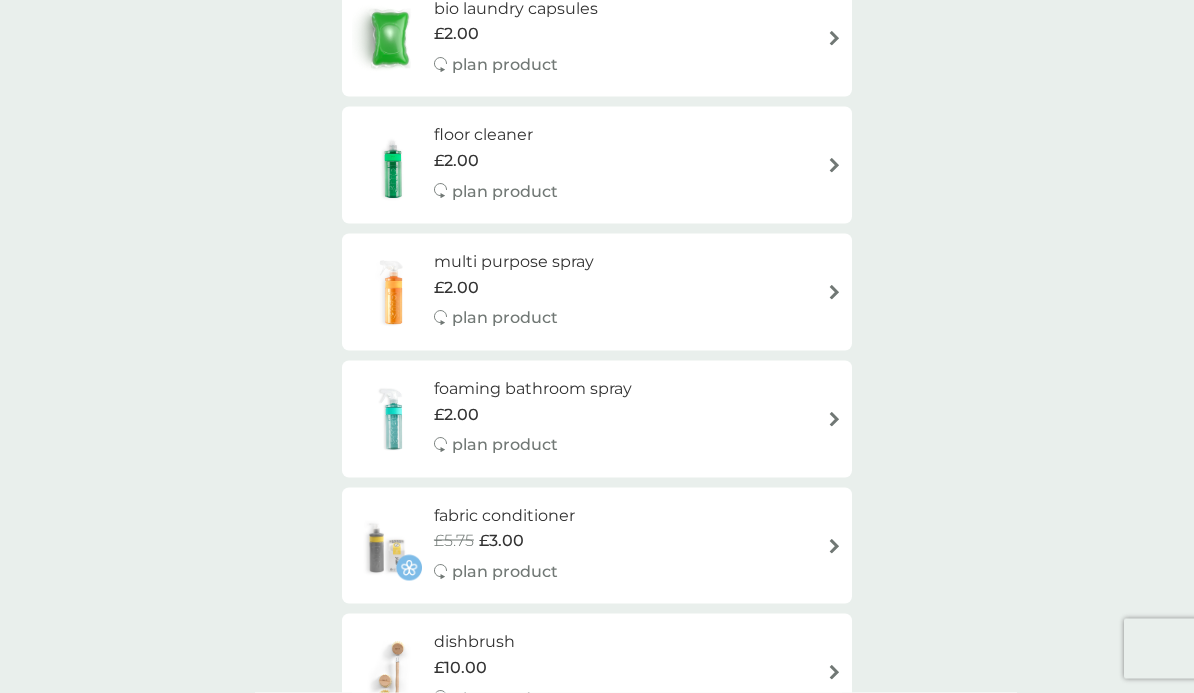 scroll, scrollTop: 590, scrollLeft: 0, axis: vertical 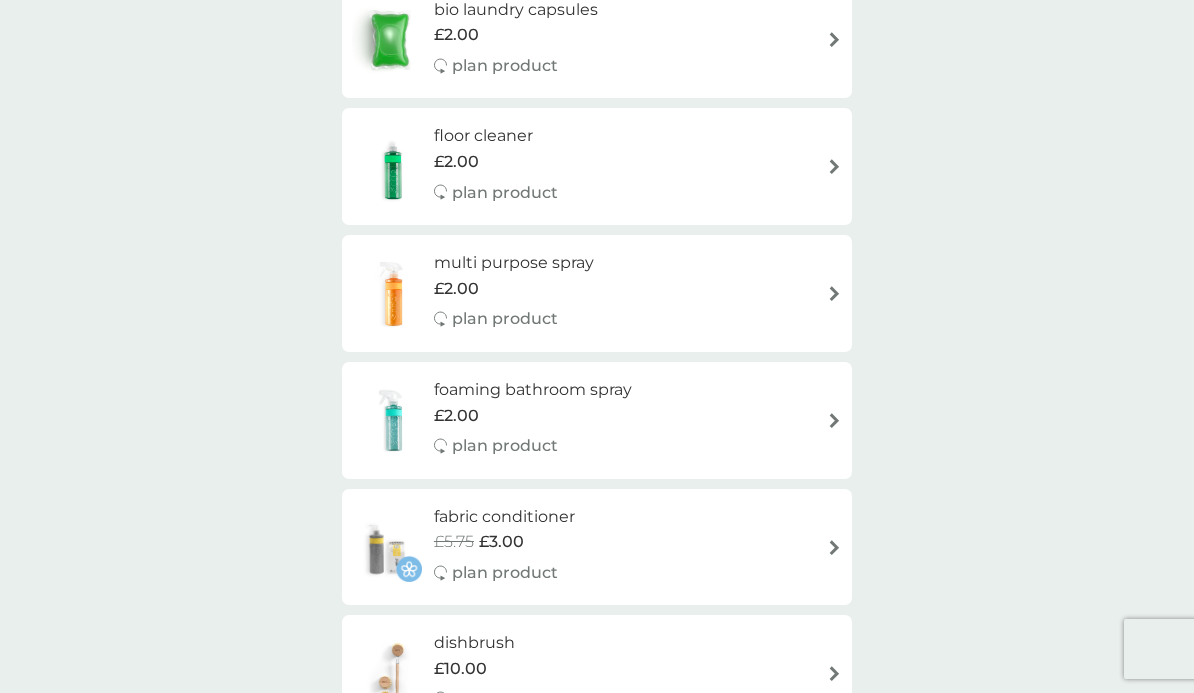 click at bounding box center (834, 420) 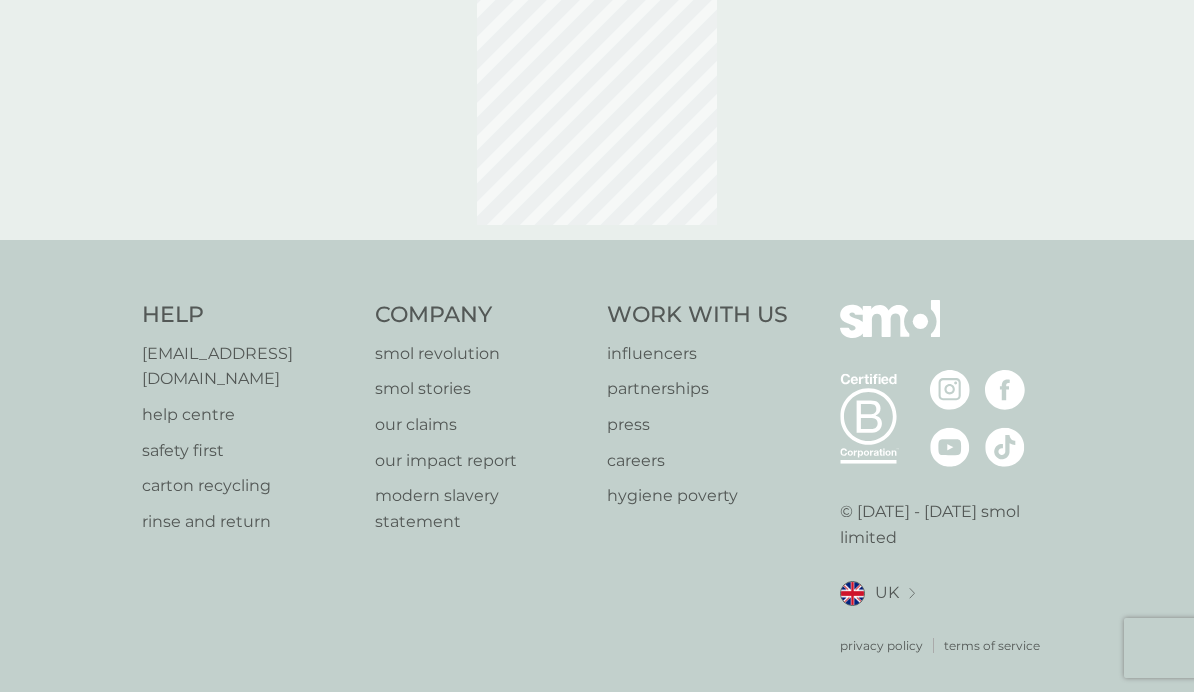 scroll, scrollTop: 93, scrollLeft: 0, axis: vertical 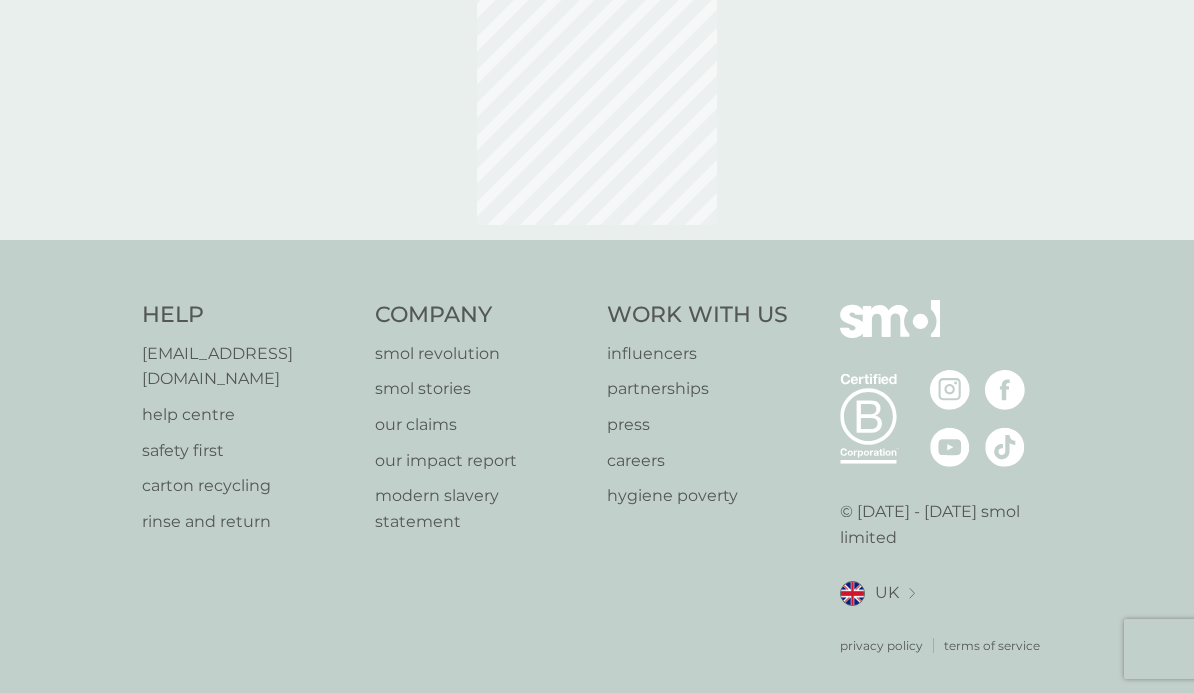 select on "182" 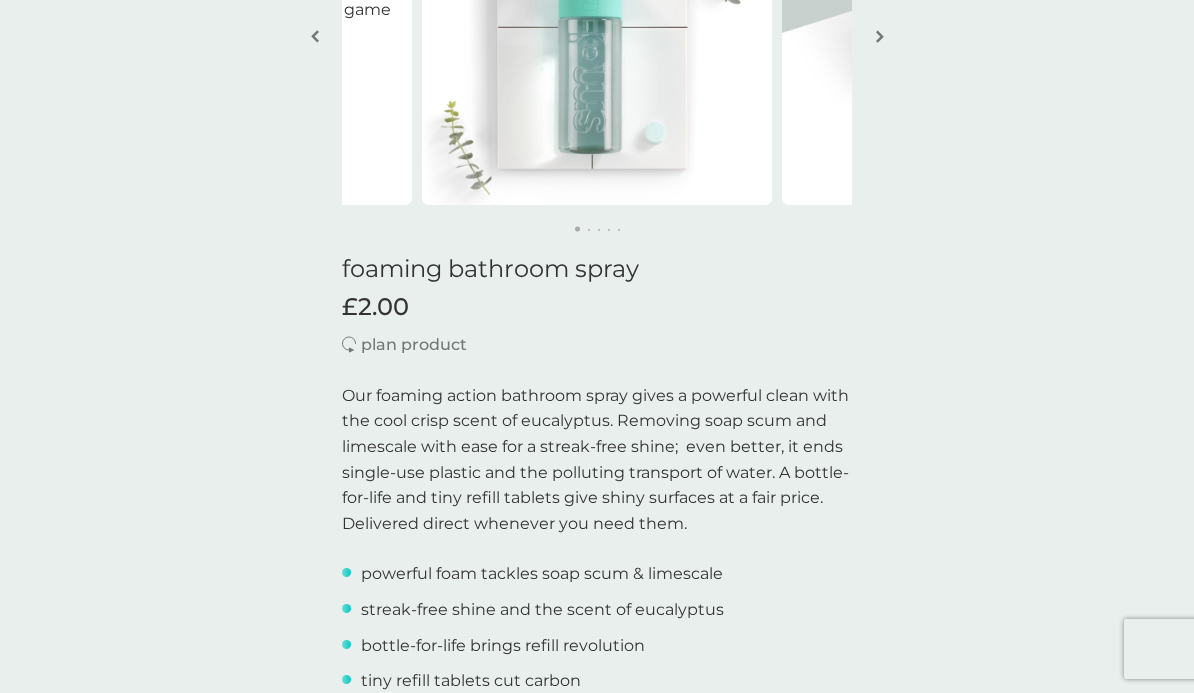 scroll, scrollTop: 0, scrollLeft: 0, axis: both 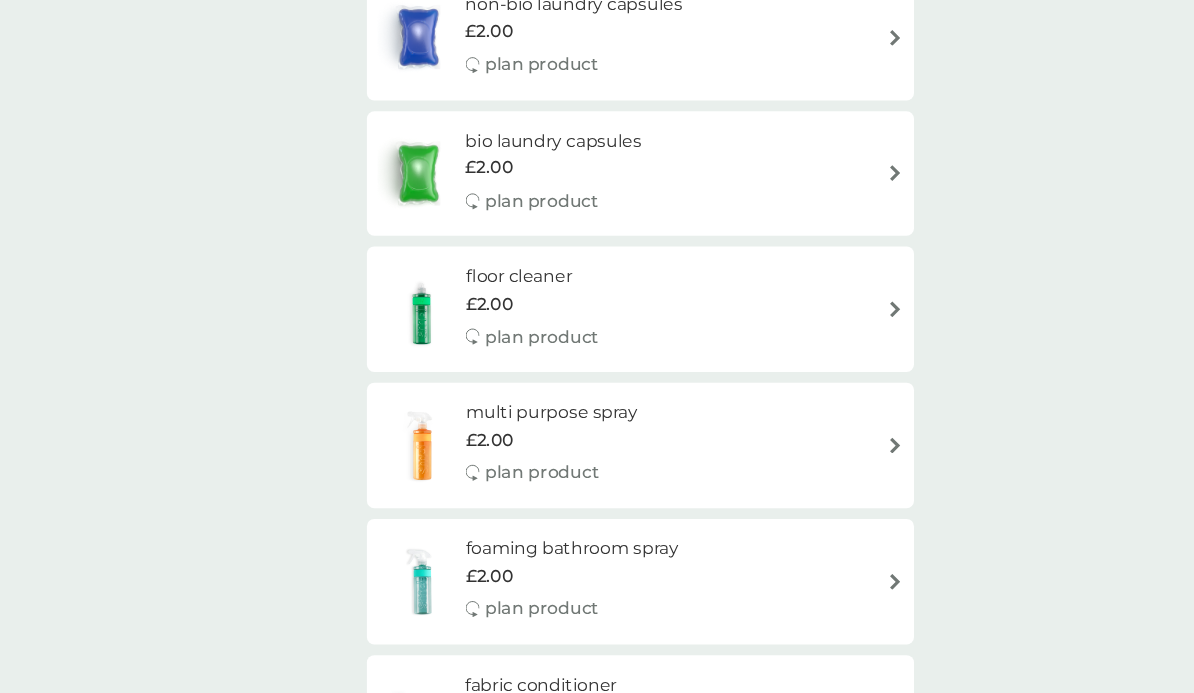 click on "floor cleaner £2.00 plan product" at bounding box center (597, 288) 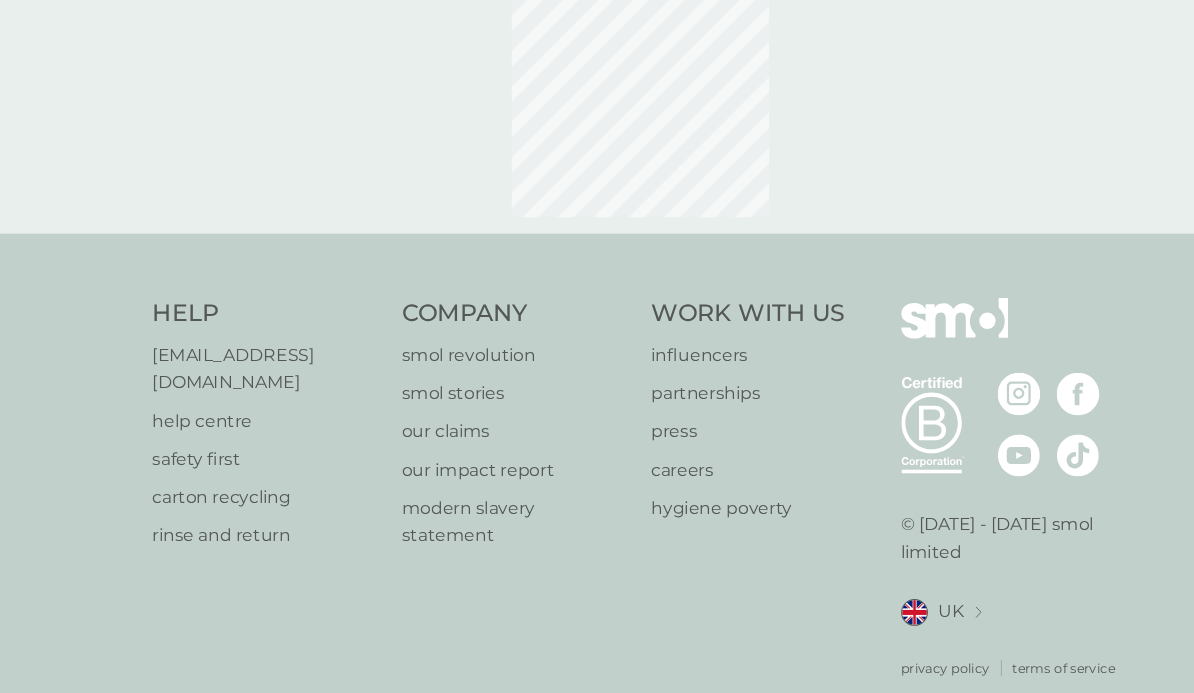 scroll, scrollTop: 0, scrollLeft: 0, axis: both 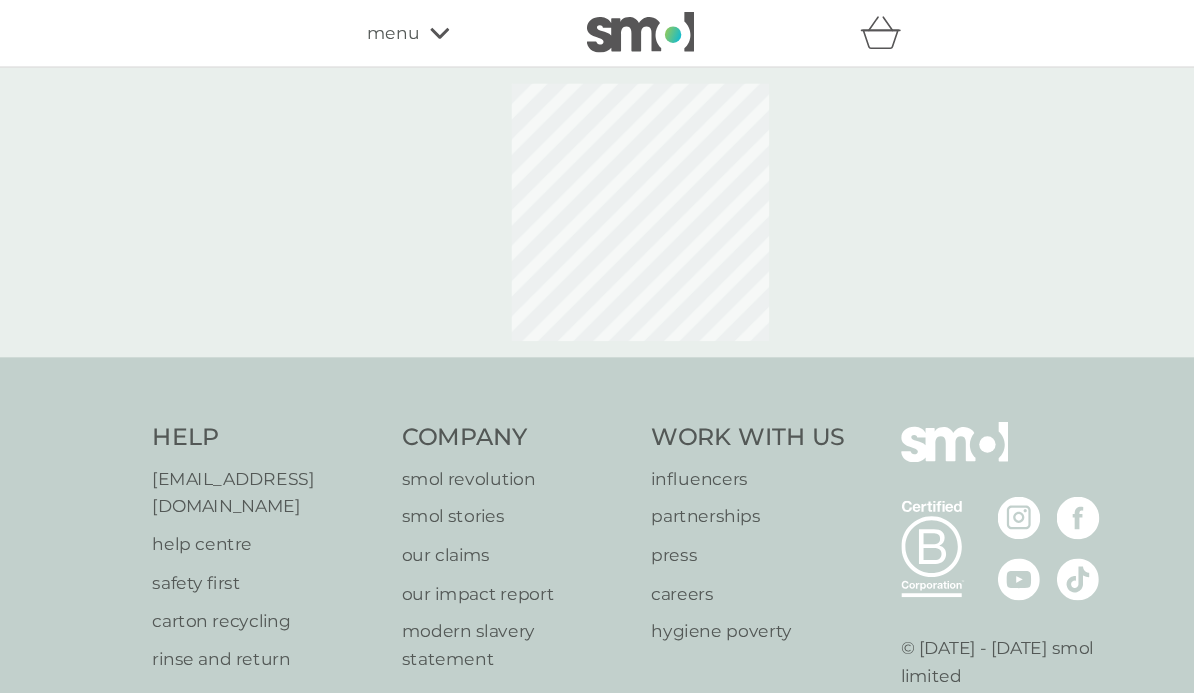 select on "84" 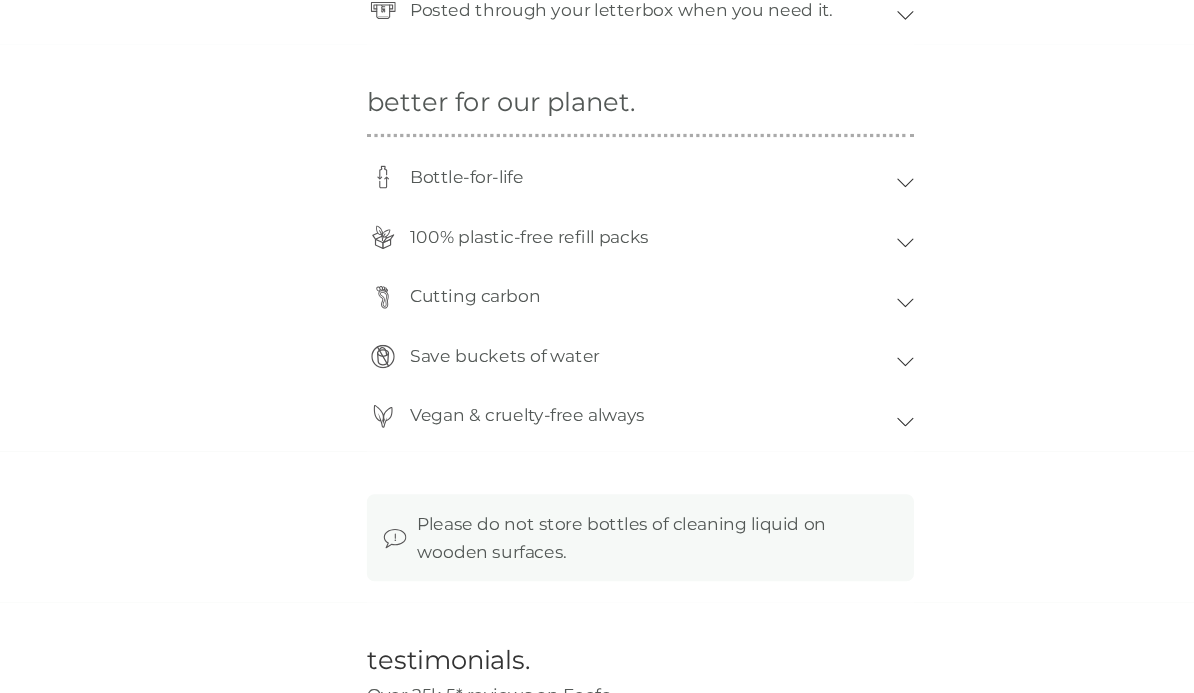 scroll, scrollTop: 1765, scrollLeft: 0, axis: vertical 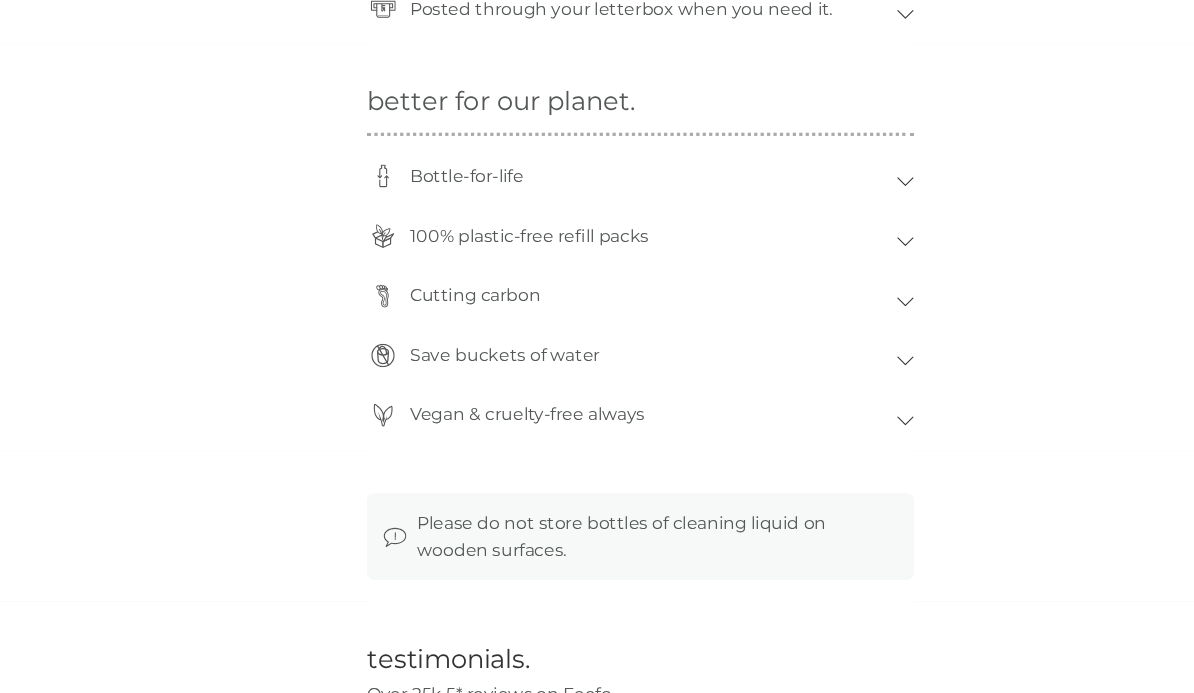 click on "100% plastic-free refill packs" at bounding box center (597, 226) 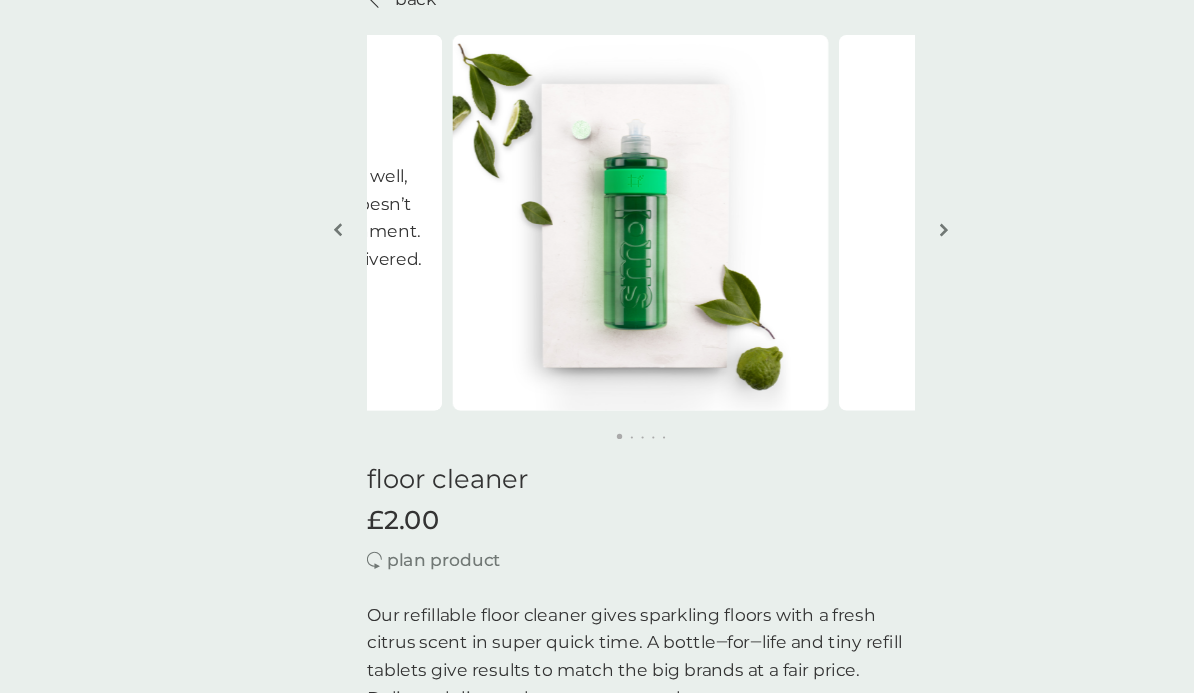 scroll, scrollTop: 0, scrollLeft: 0, axis: both 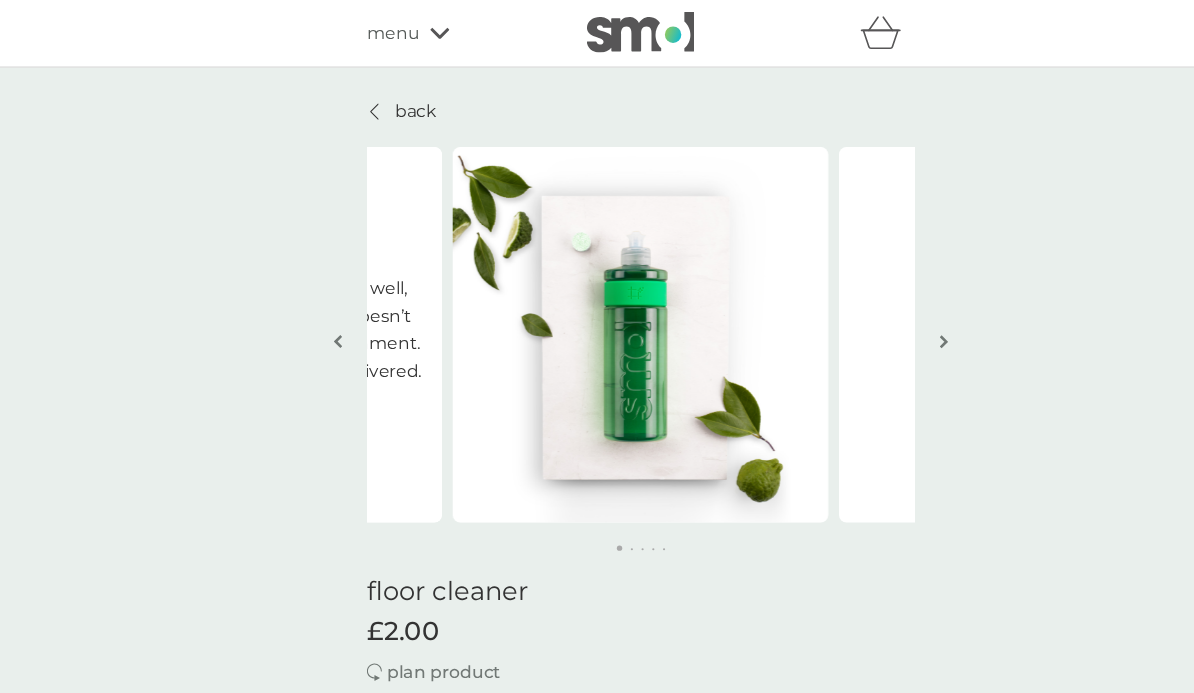 click on "back" at bounding box center [387, 104] 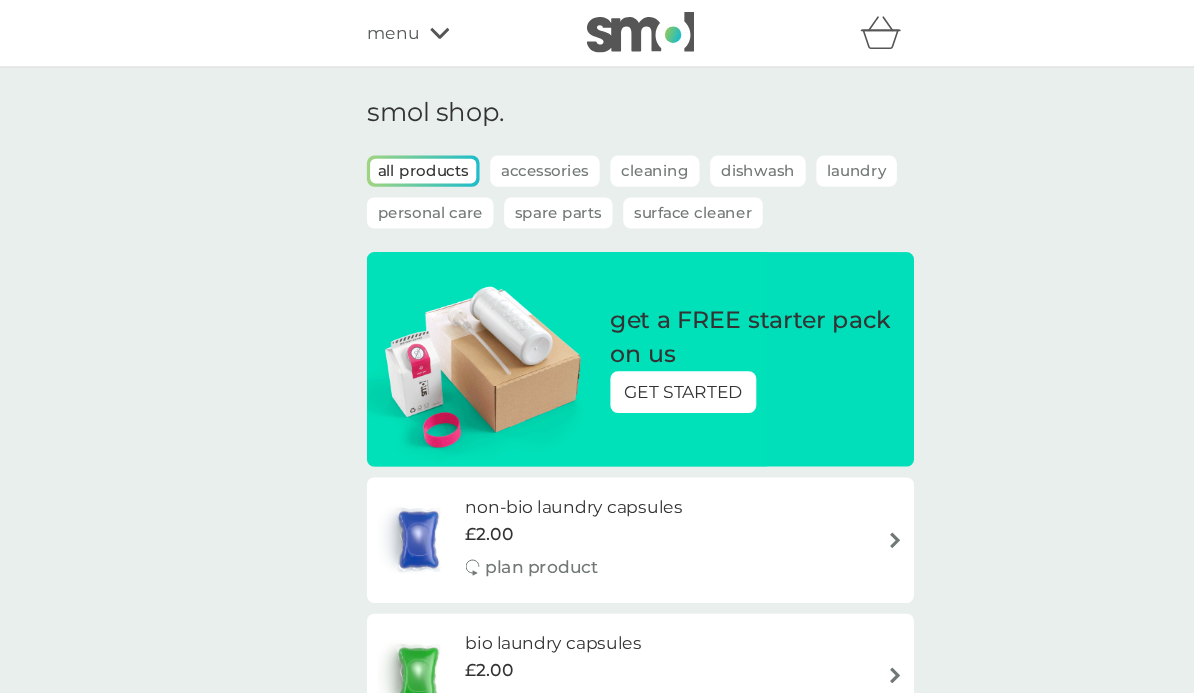 click on "Cleaning" at bounding box center [610, 159] 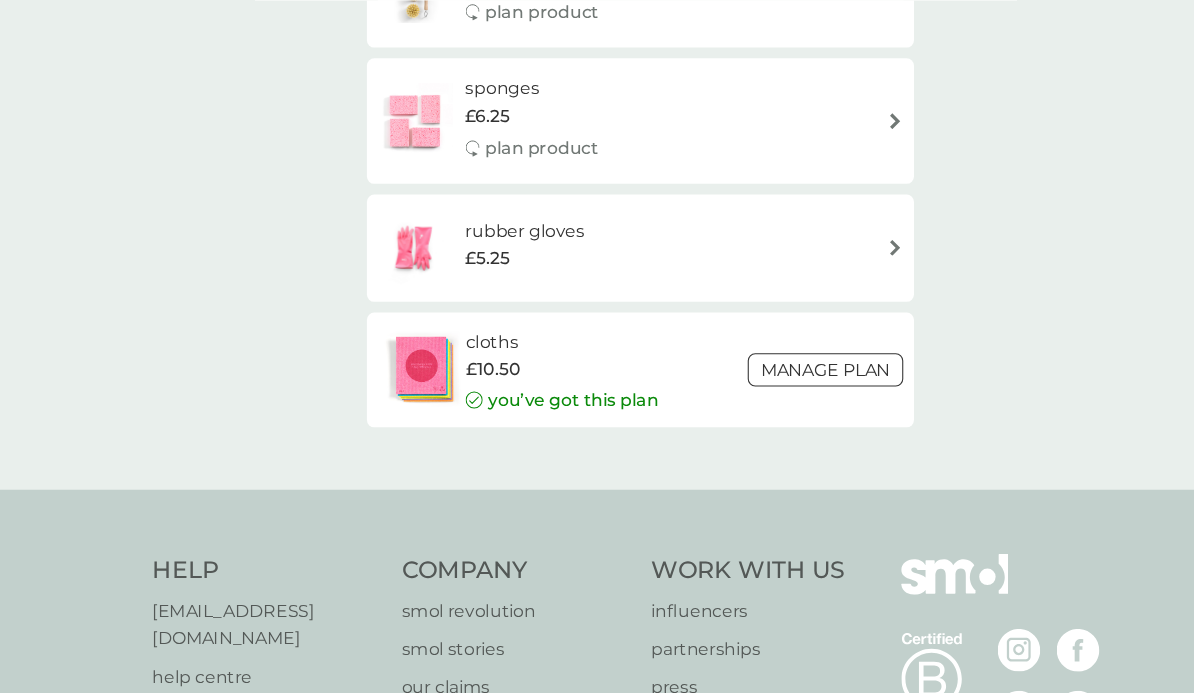 scroll, scrollTop: 710, scrollLeft: 0, axis: vertical 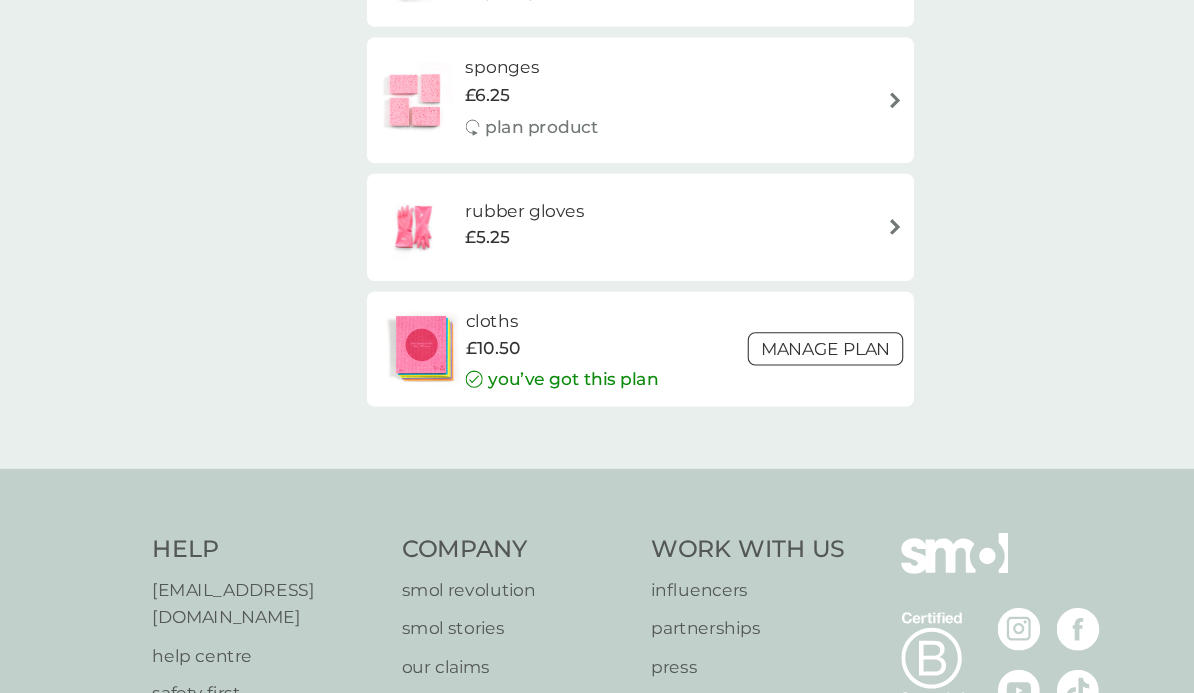 click at bounding box center [834, 211] 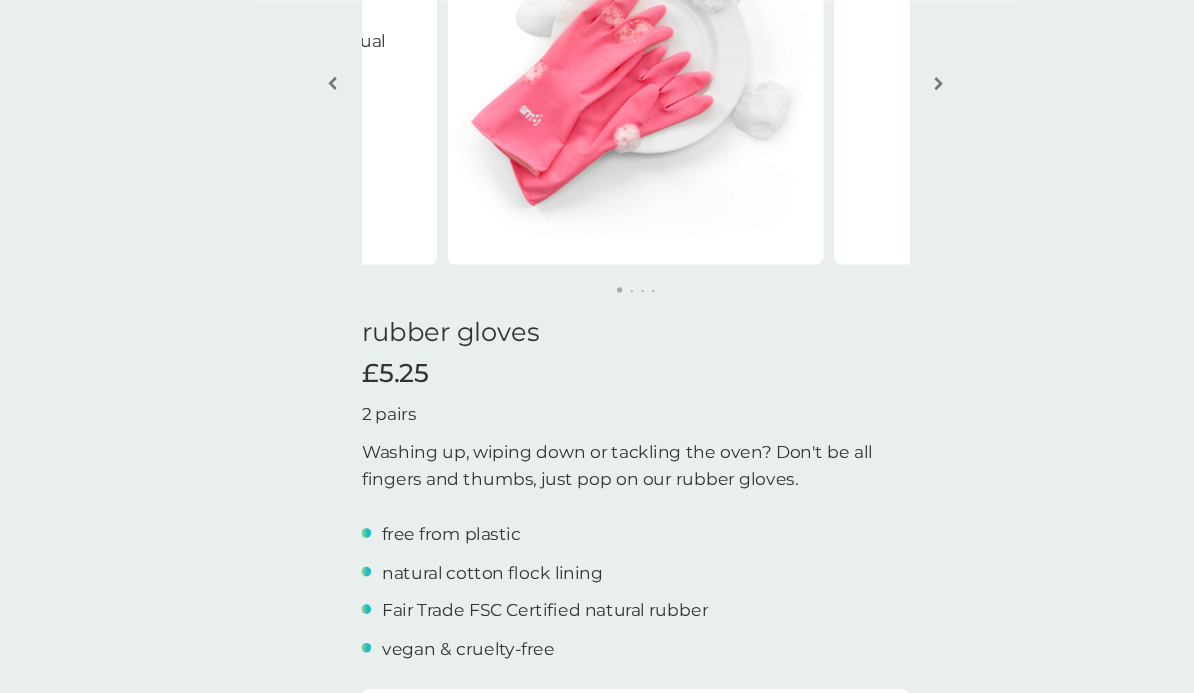 scroll, scrollTop: 0, scrollLeft: 0, axis: both 